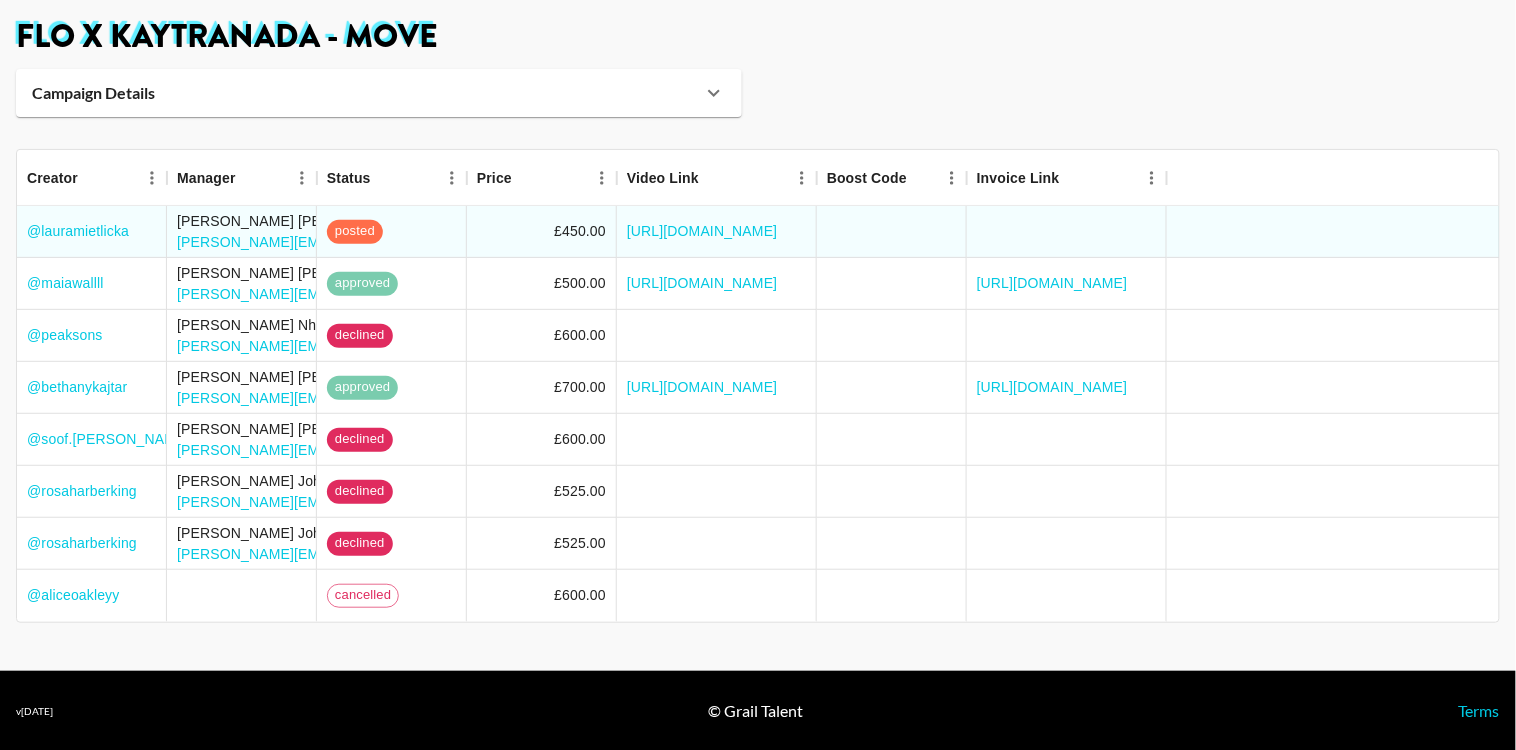 scroll, scrollTop: 0, scrollLeft: 0, axis: both 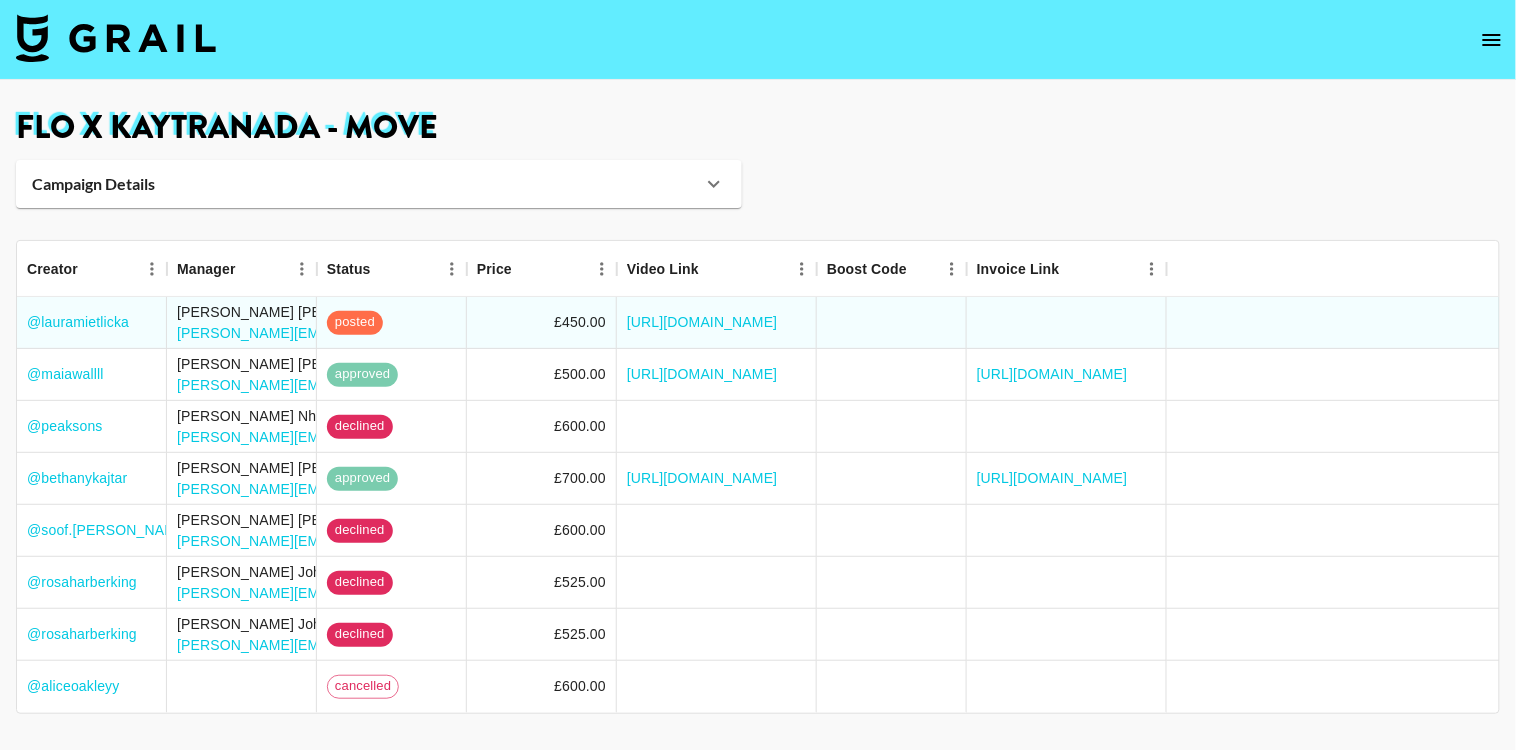 click at bounding box center [1492, 40] 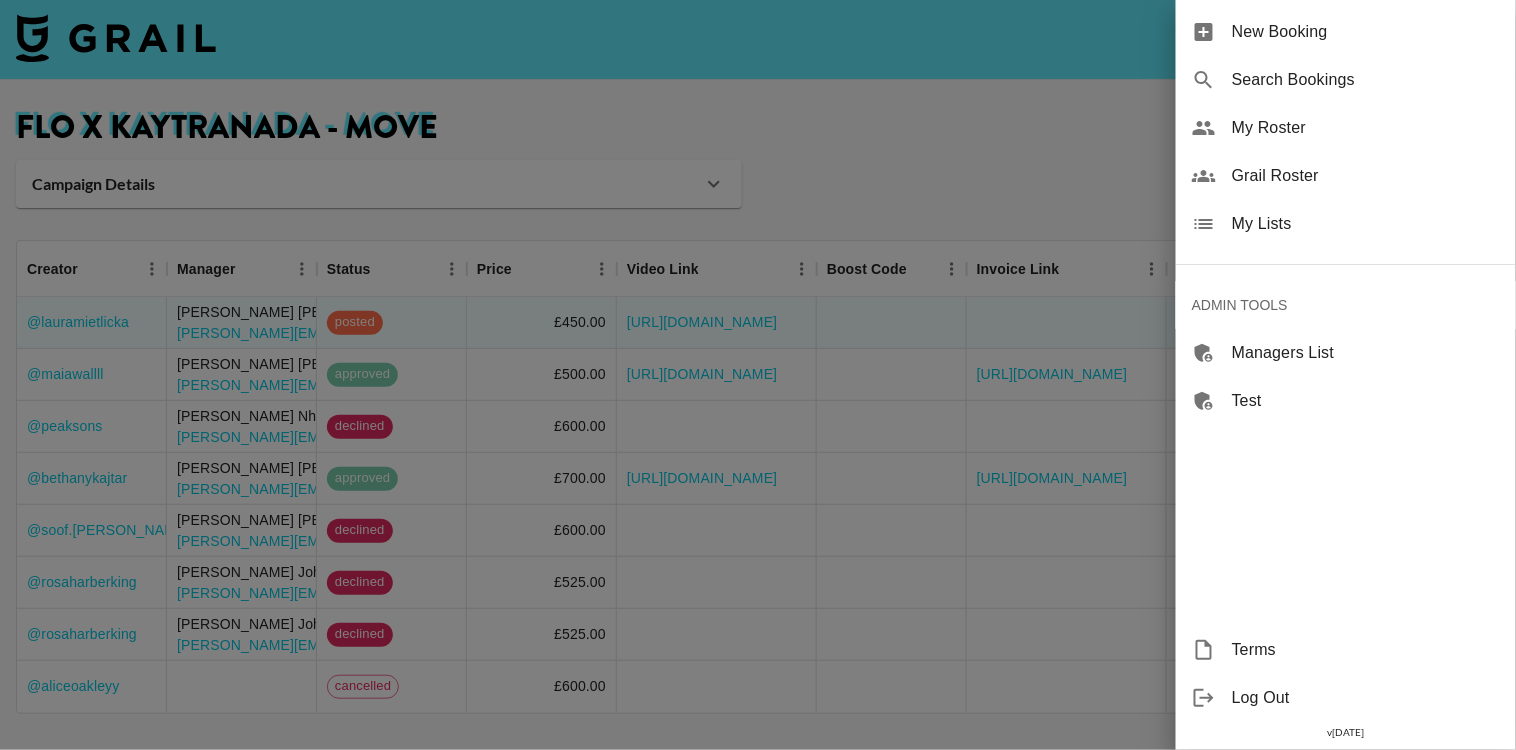 click on "My Lists" at bounding box center (1366, 224) 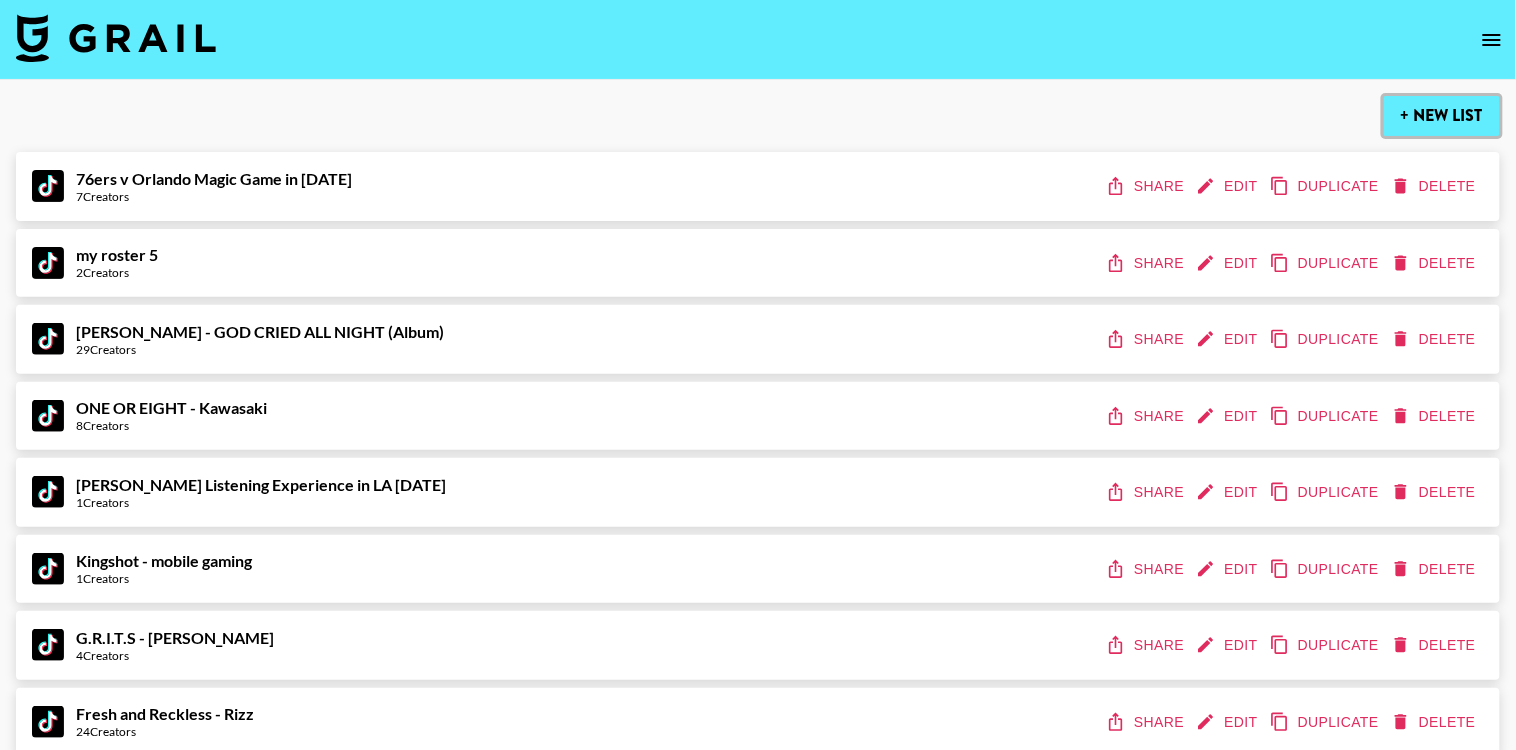 click on "+ New List" at bounding box center (1442, 116) 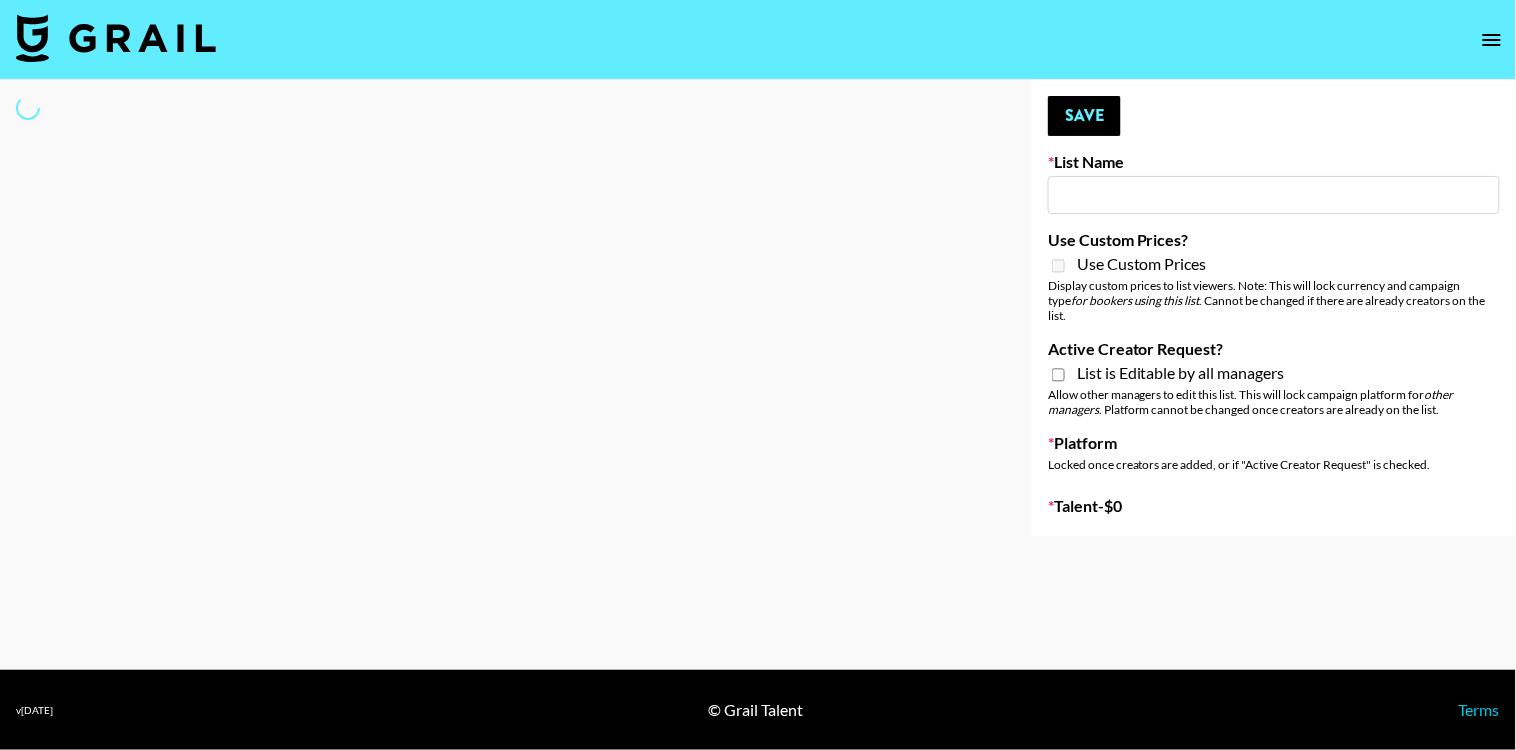 click at bounding box center (1274, 195) 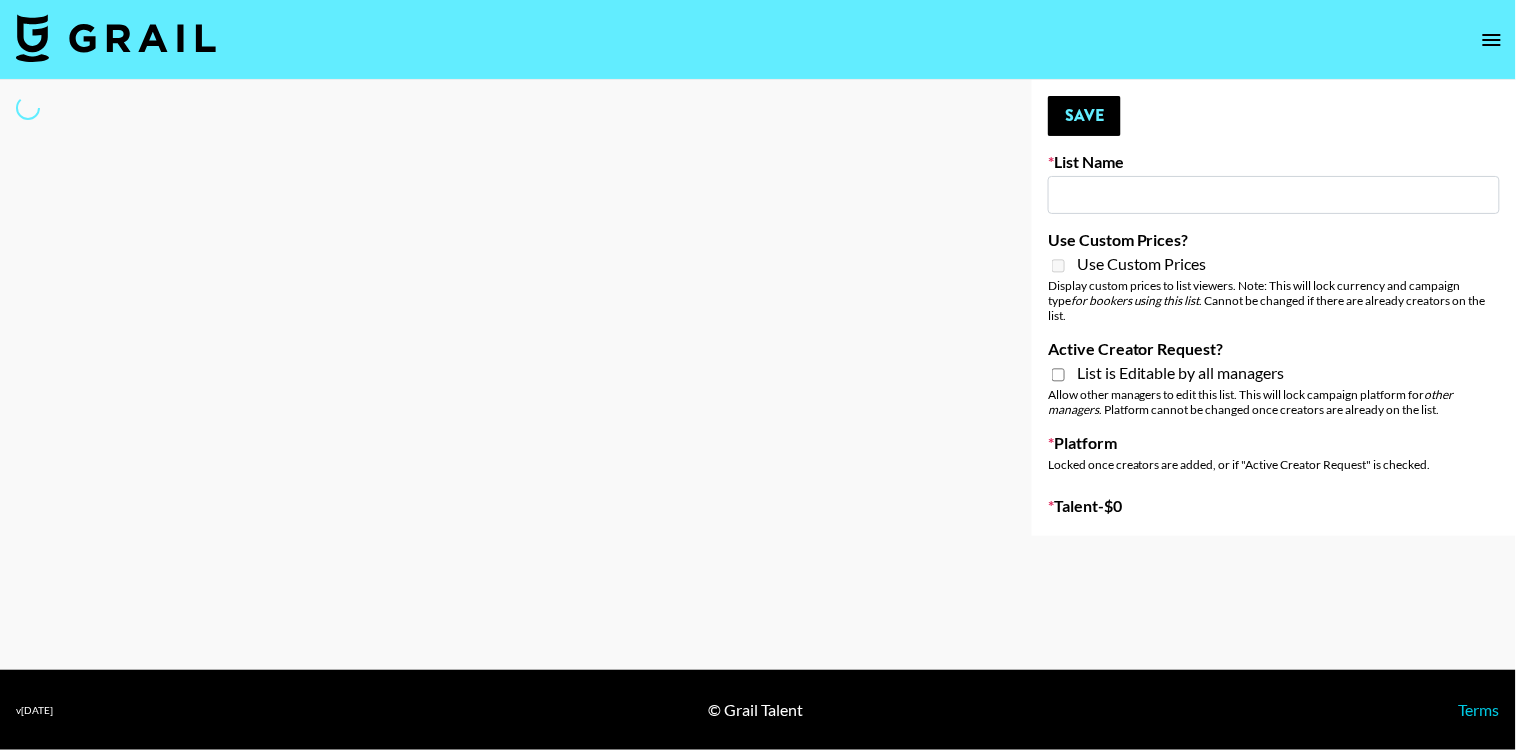 type on "New List" 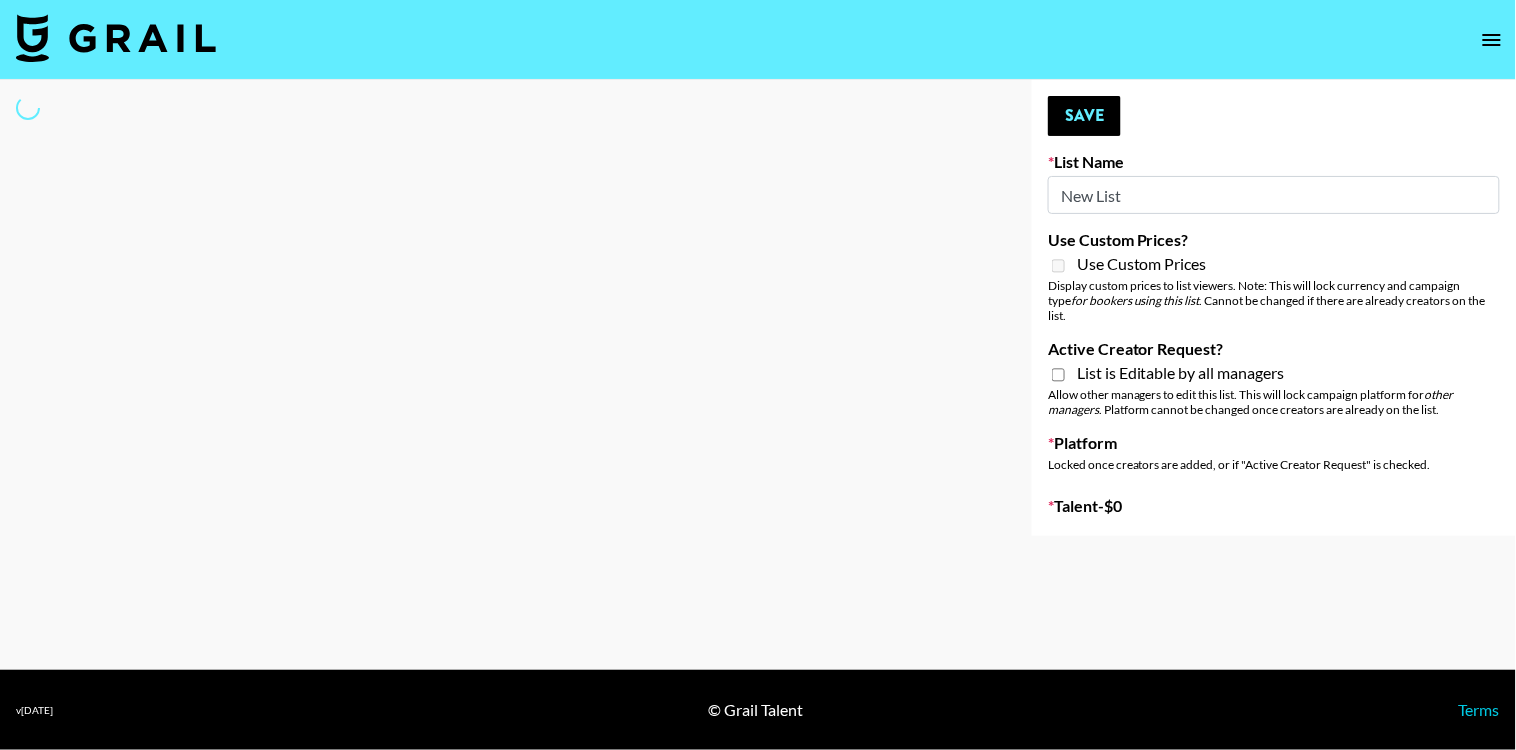 select on "Song" 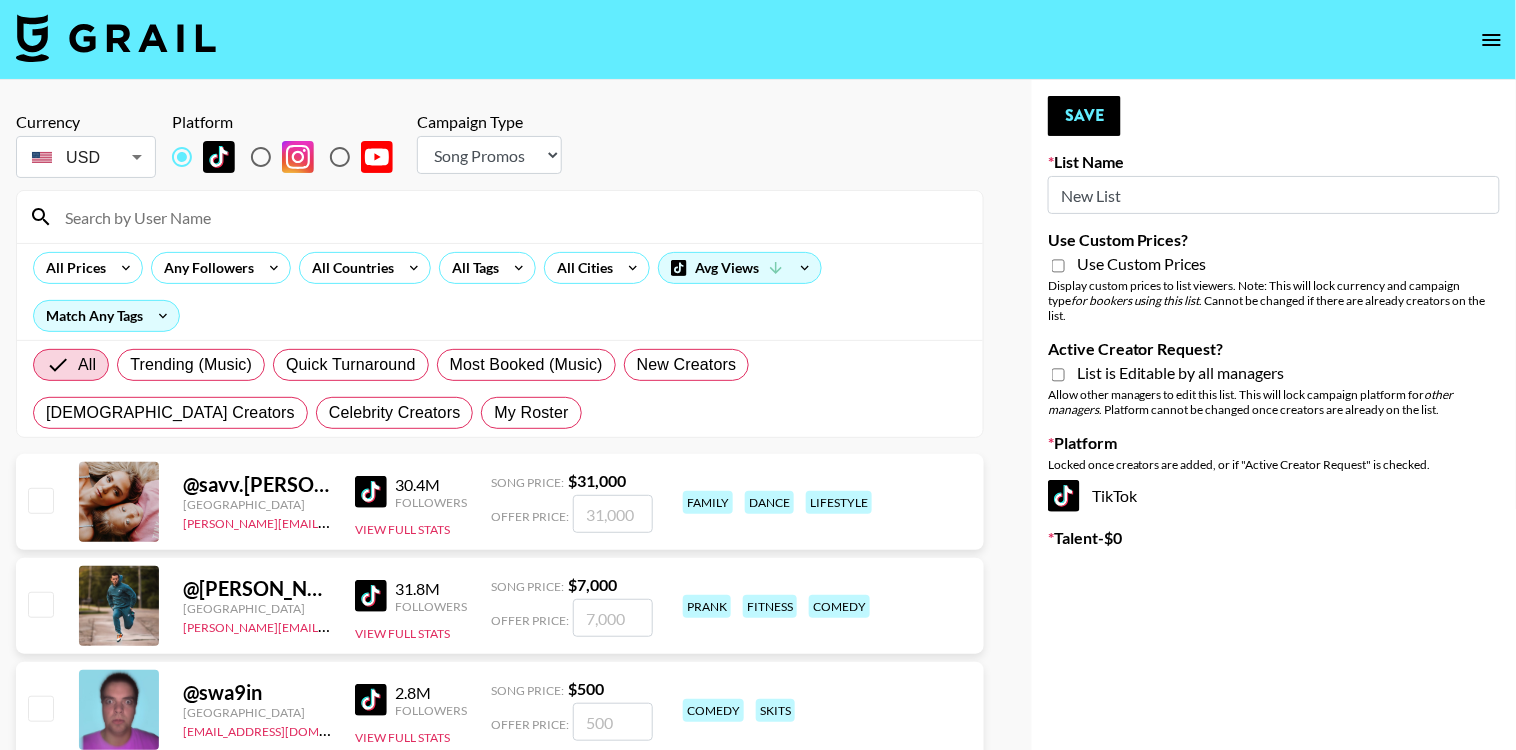 click on "New List" at bounding box center (1274, 195) 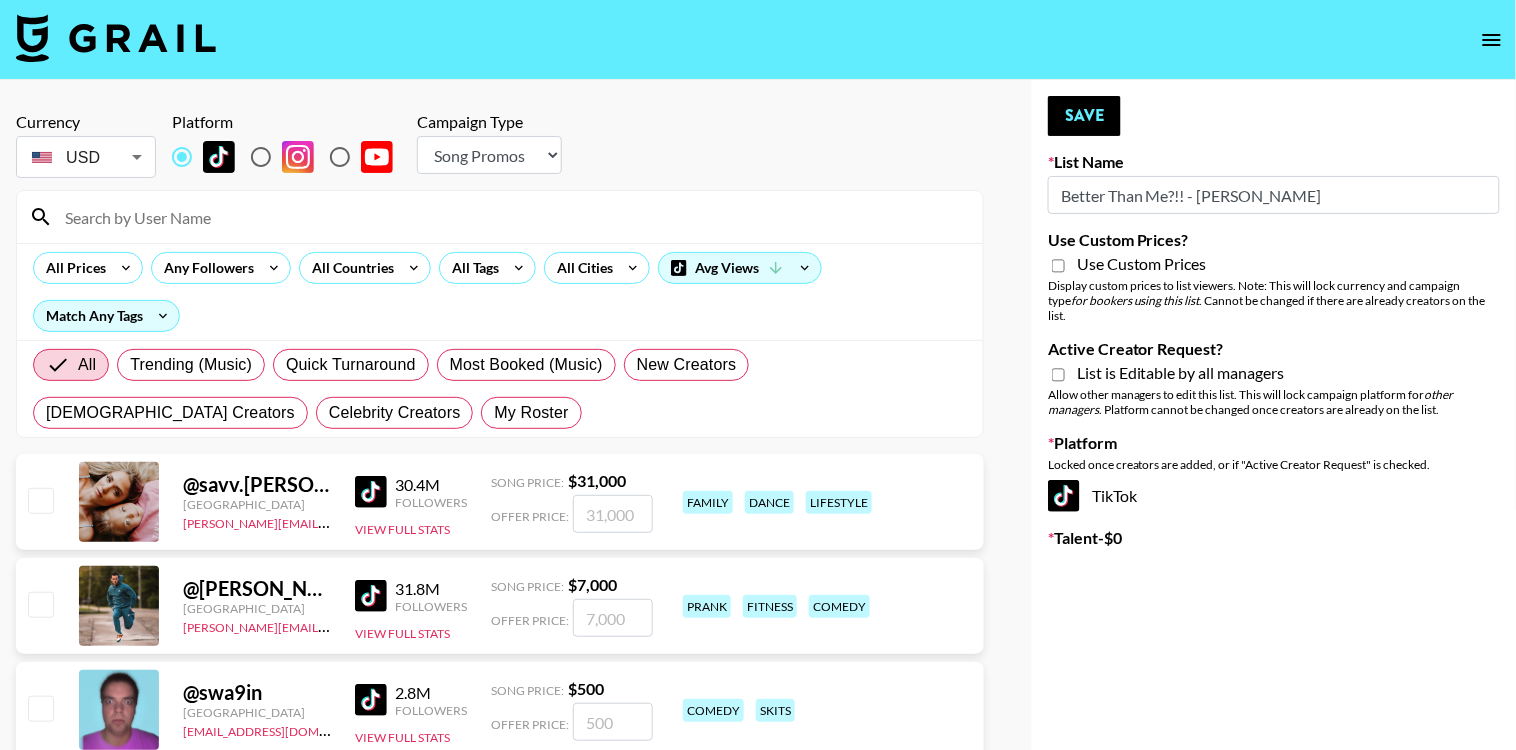 type on "Better Than Me?!! - [PERSON_NAME]" 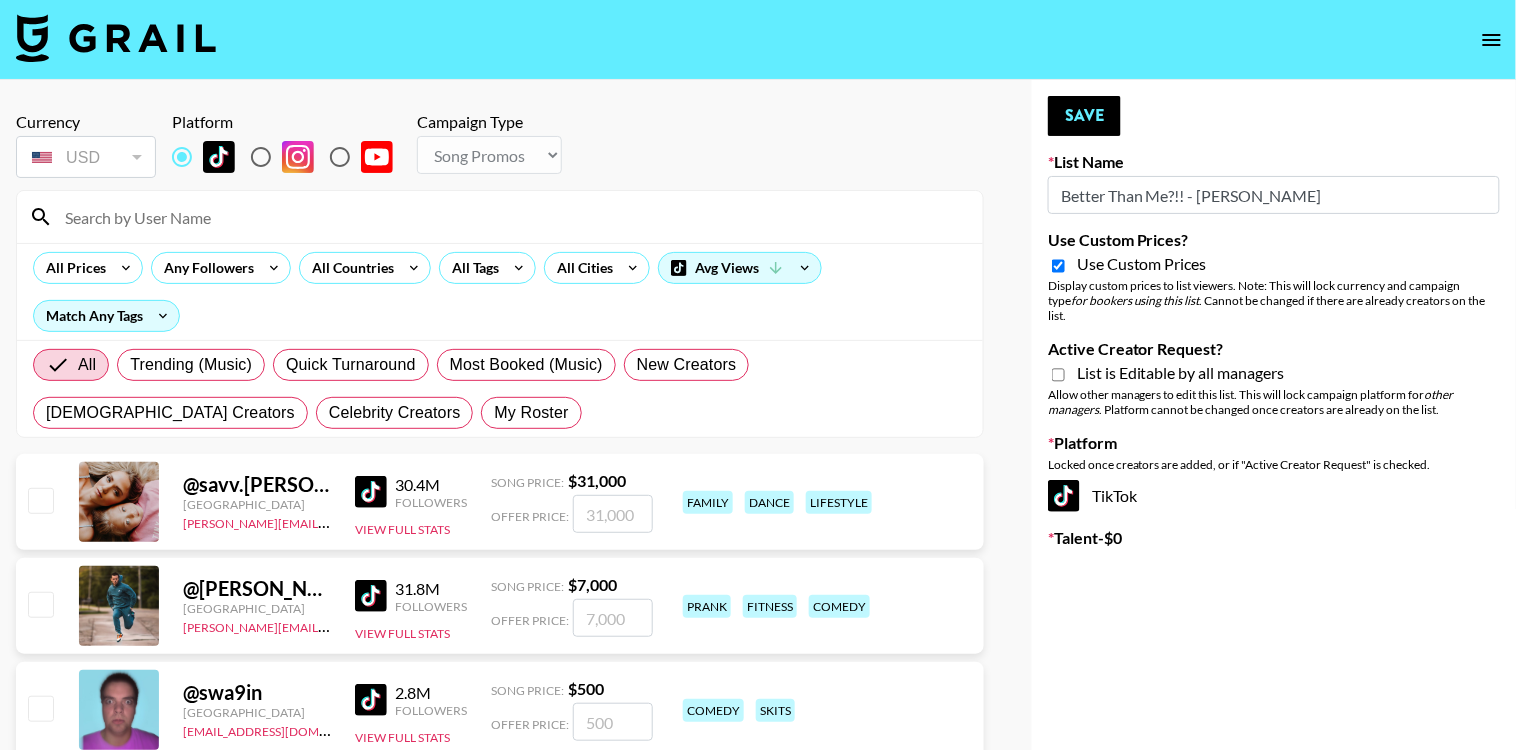 click on "Use Custom Prices?" at bounding box center [1058, 266] 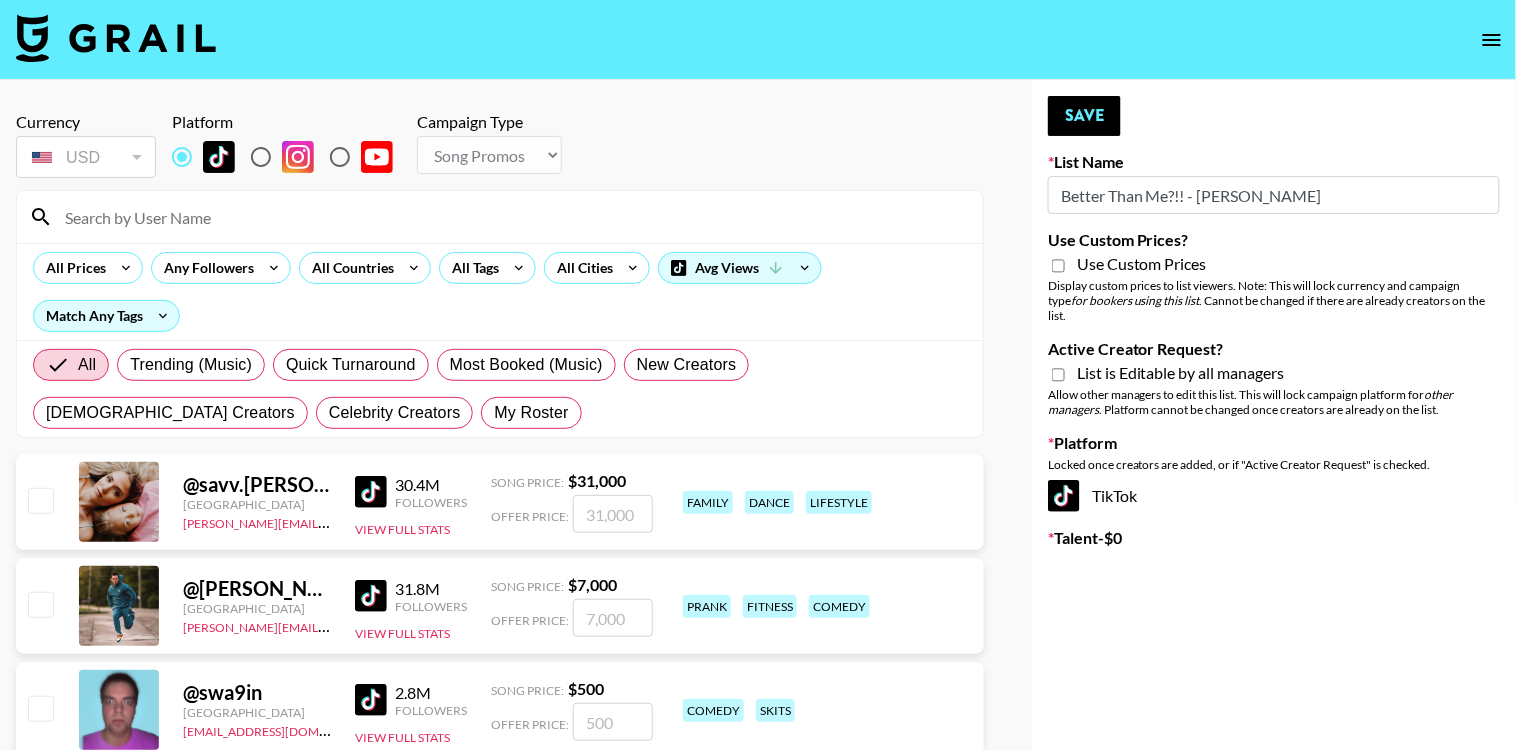 checkbox on "false" 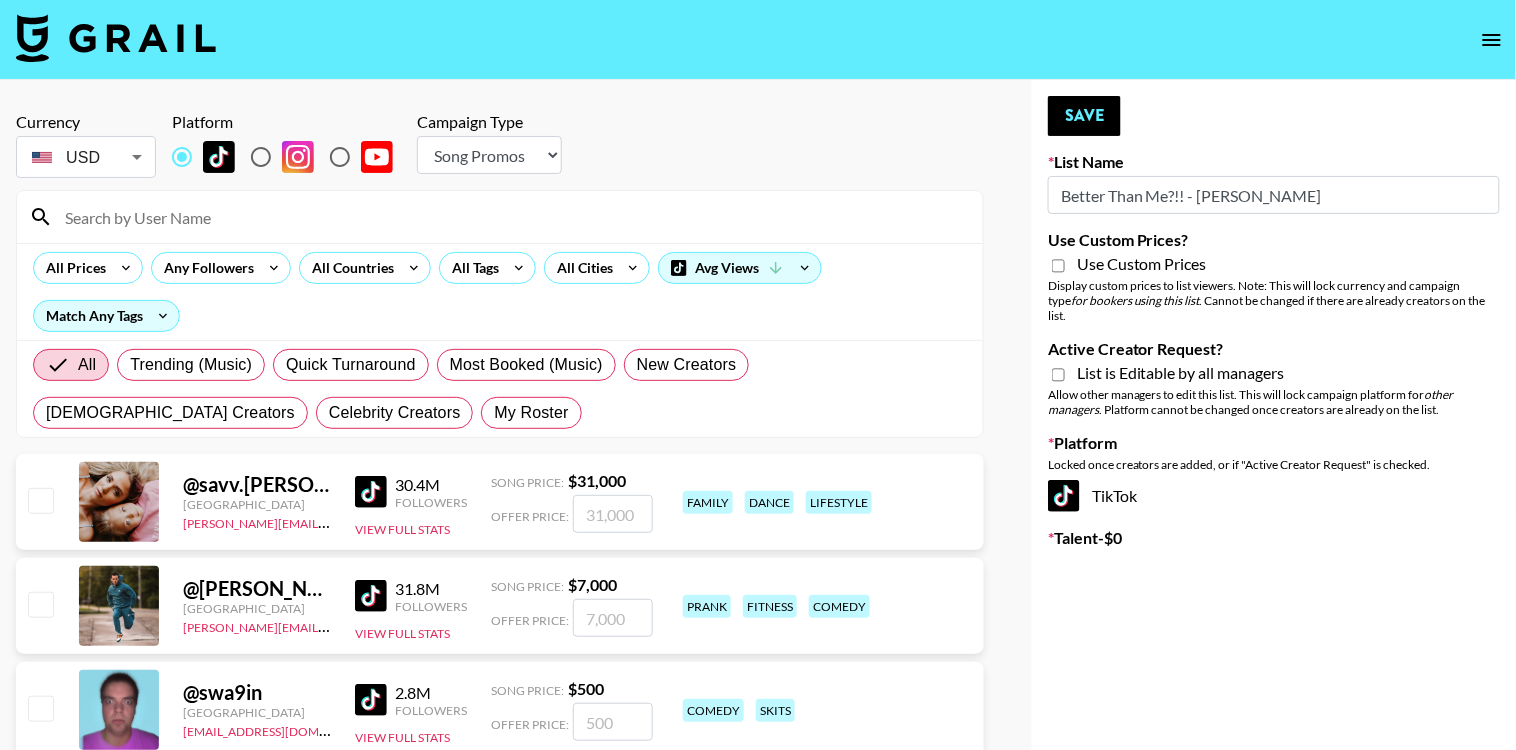 click on "Active Creator Request?" at bounding box center [1058, 375] 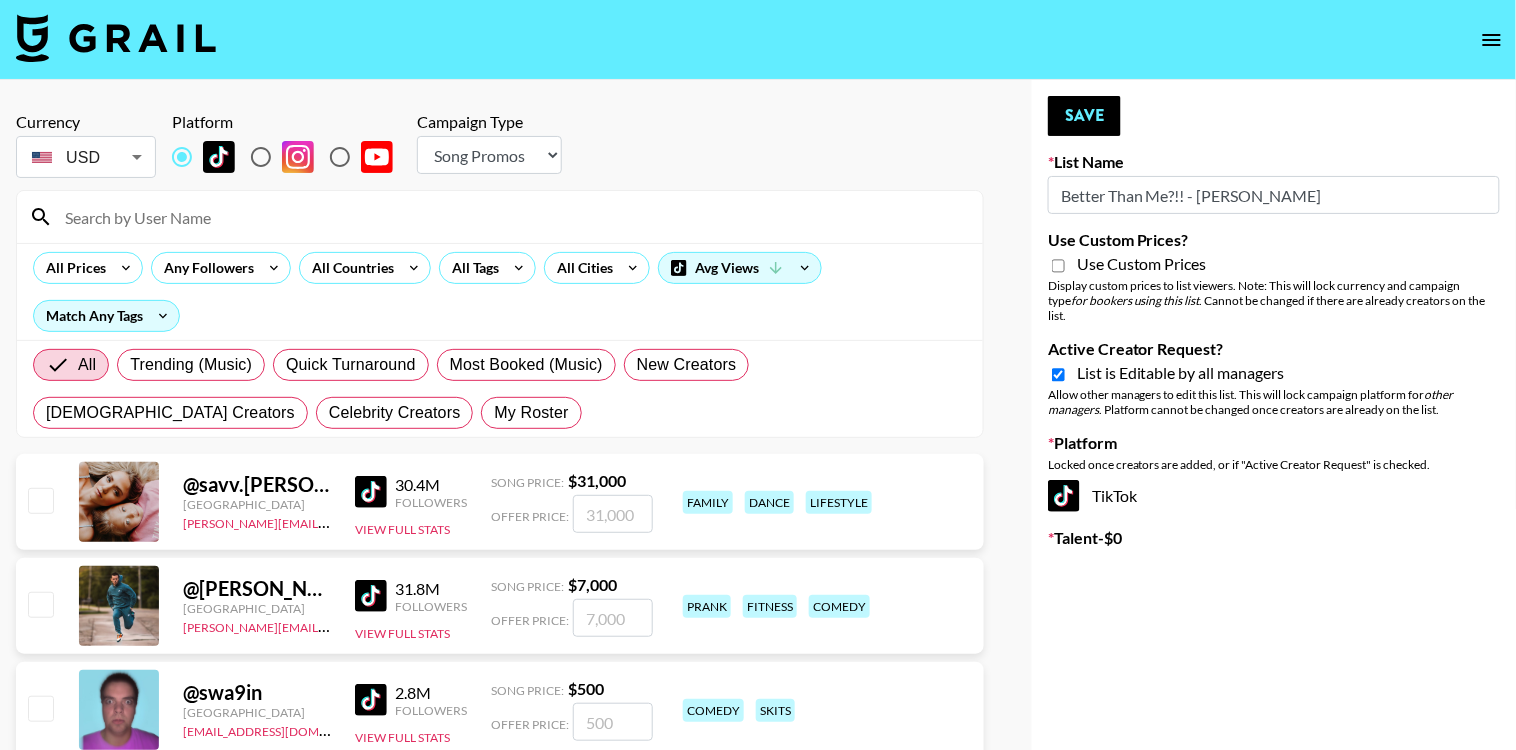 checkbox on "true" 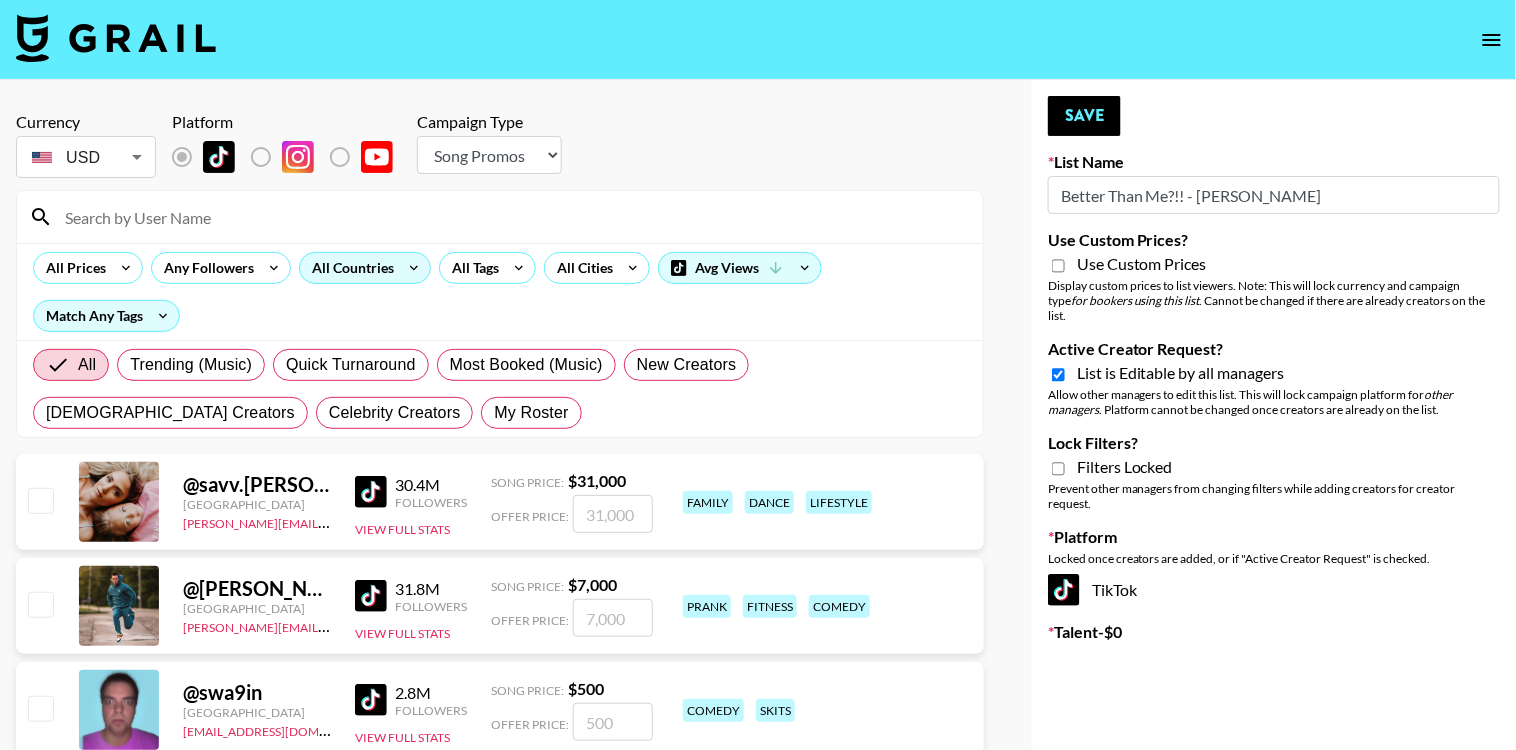 click 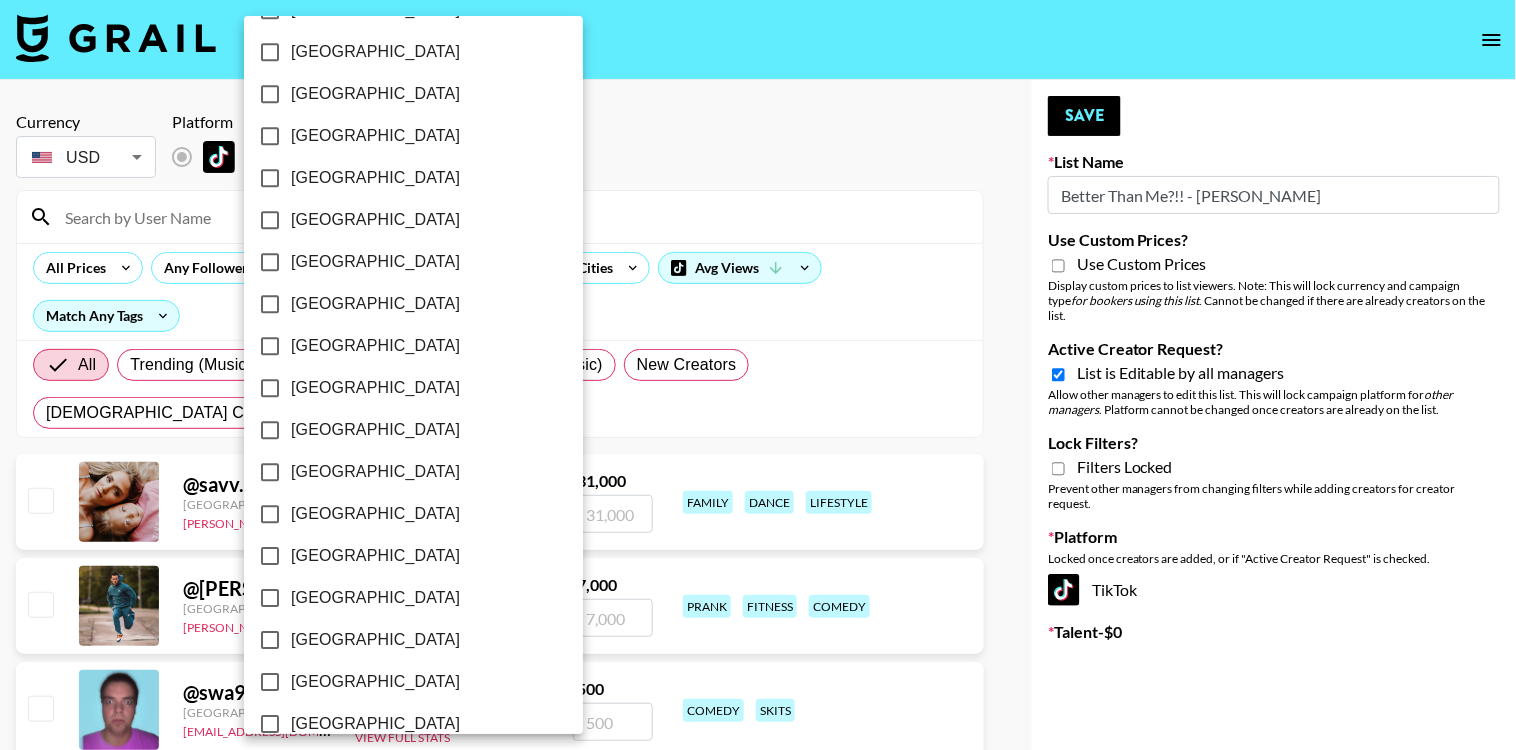 scroll, scrollTop: 1581, scrollLeft: 0, axis: vertical 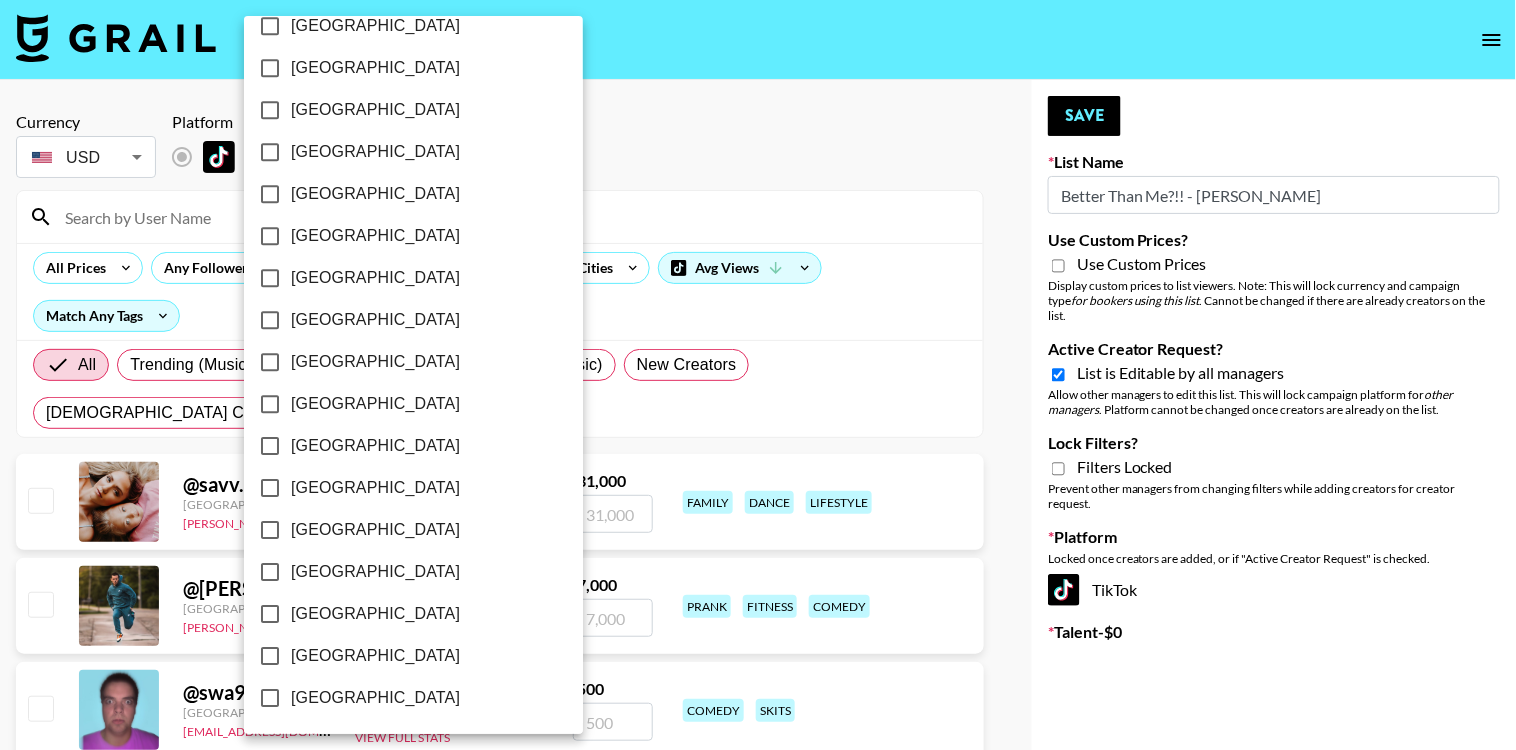 click on "[GEOGRAPHIC_DATA]" at bounding box center (375, 656) 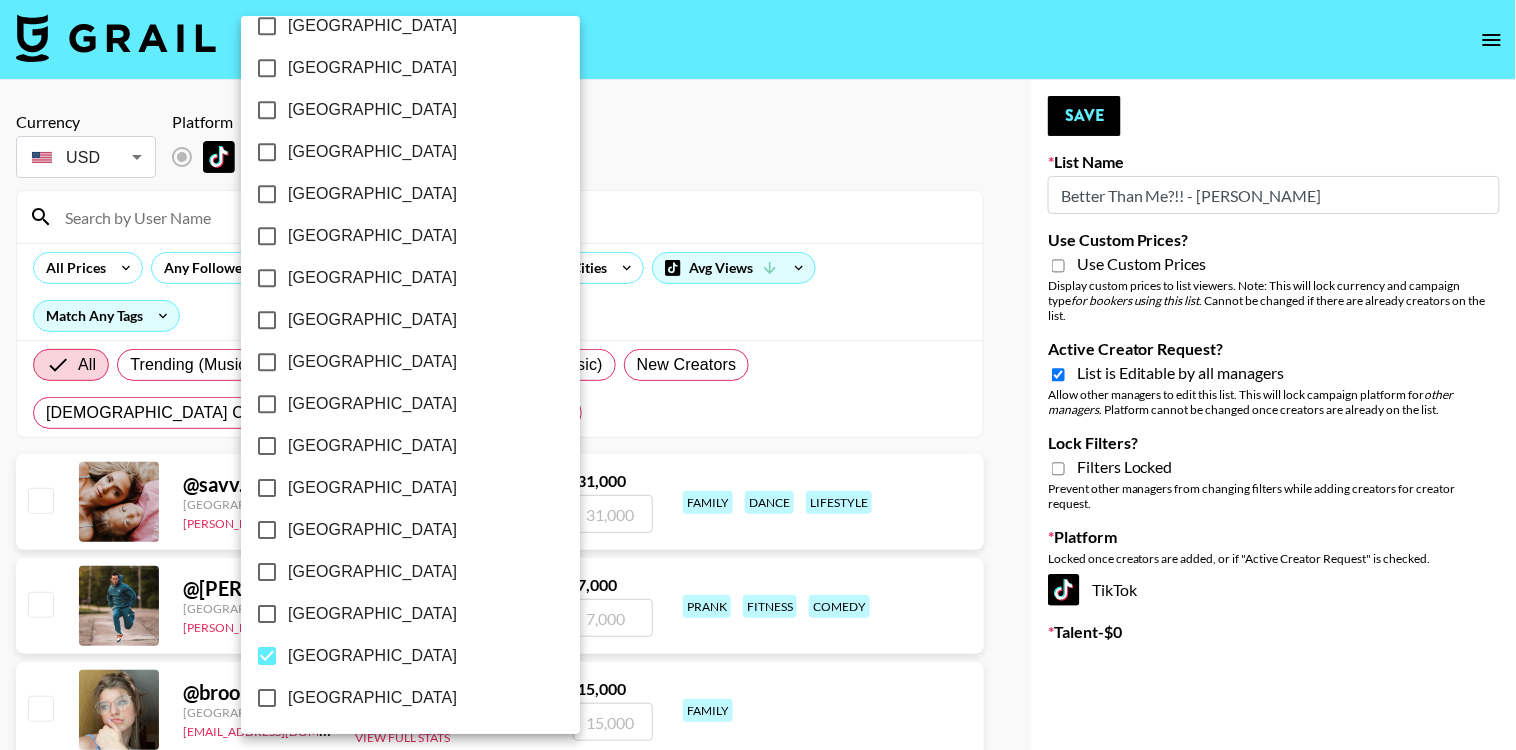 click at bounding box center [758, 375] 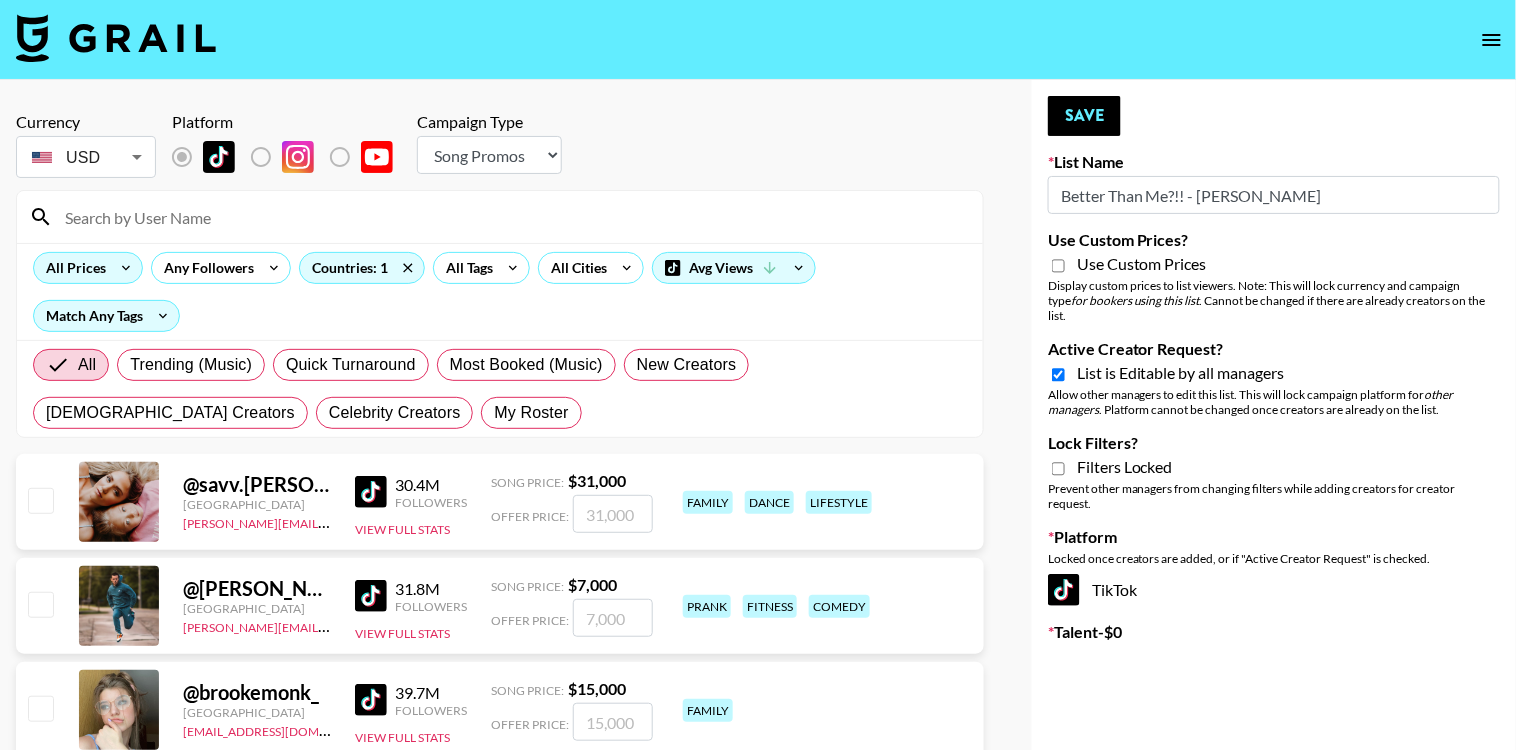 click 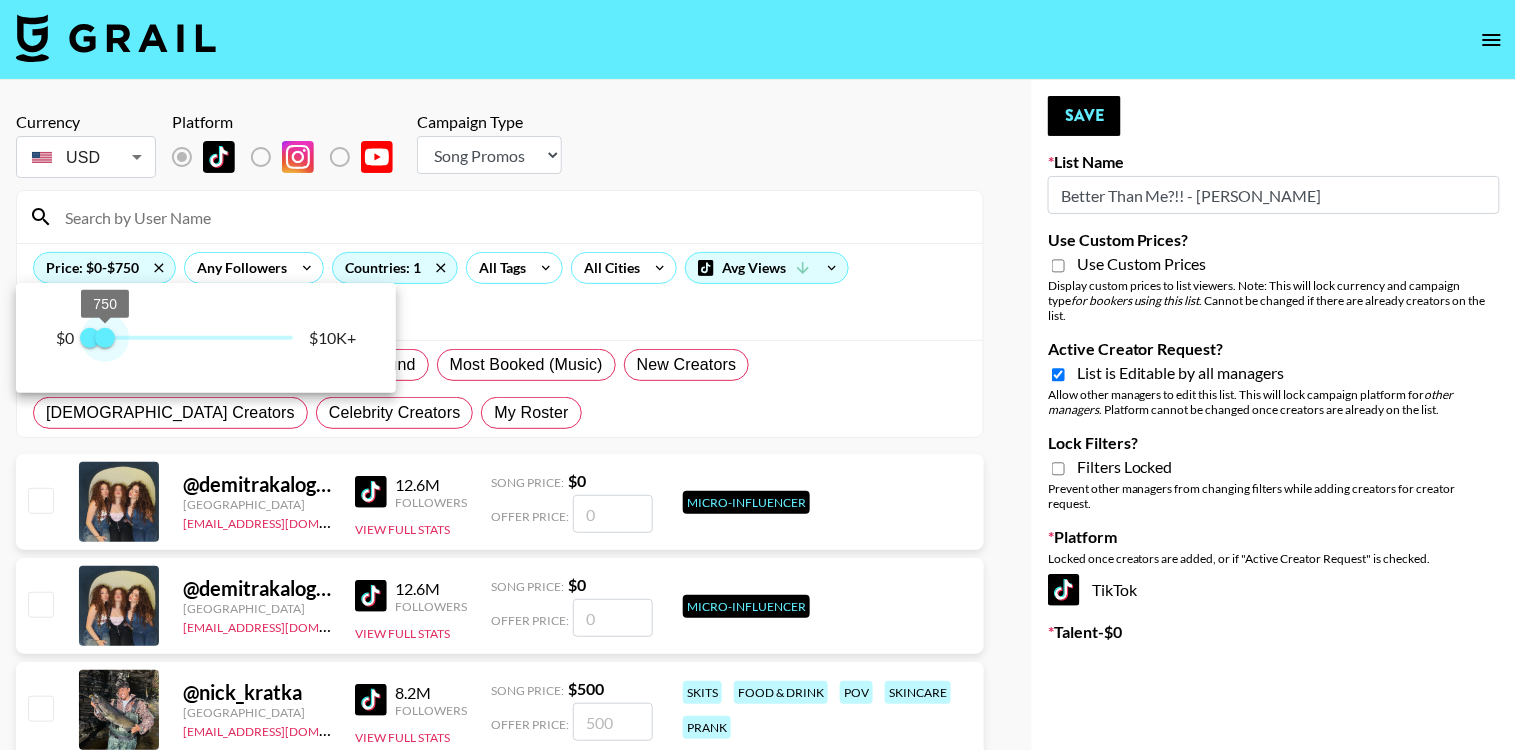 type on "500" 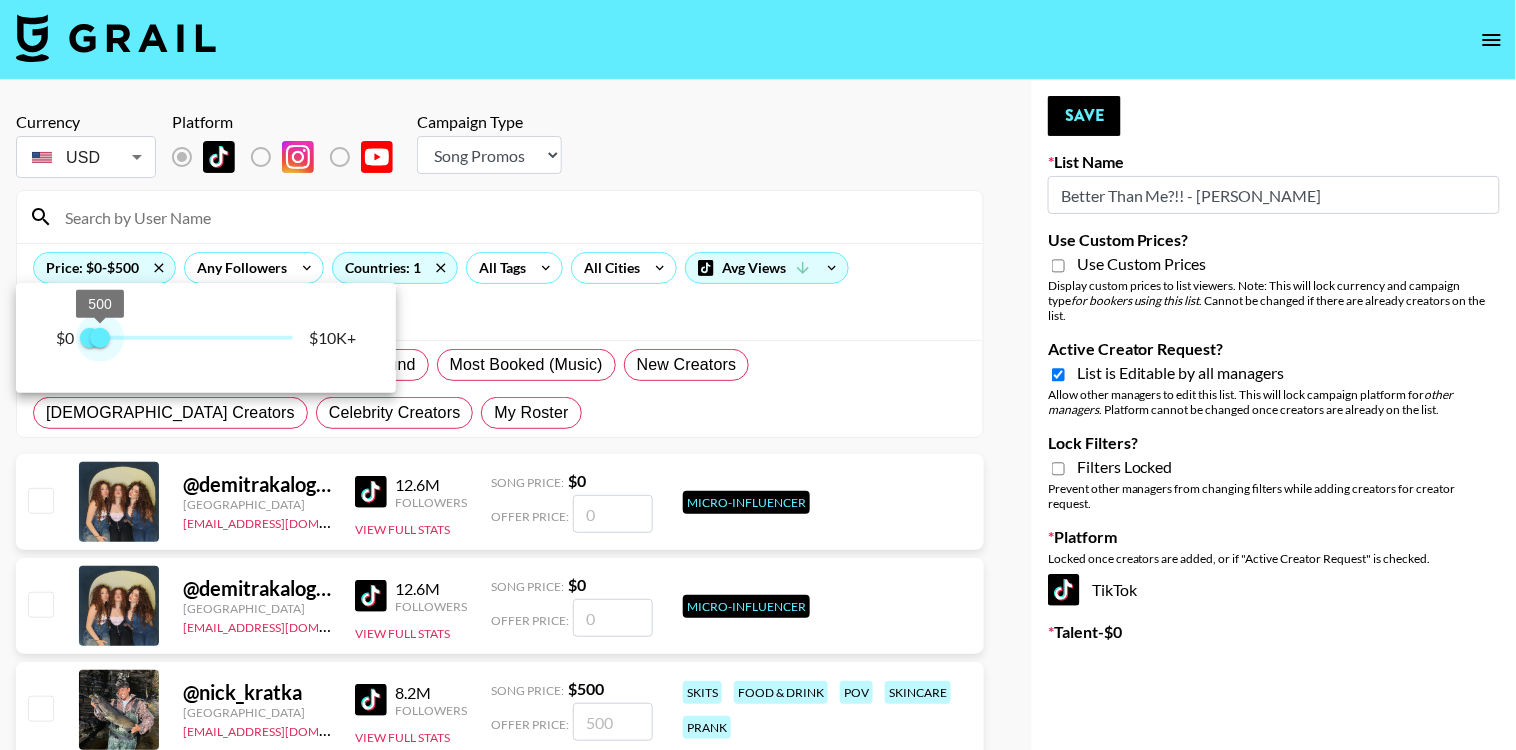 drag, startPoint x: 292, startPoint y: 342, endPoint x: 102, endPoint y: 342, distance: 190 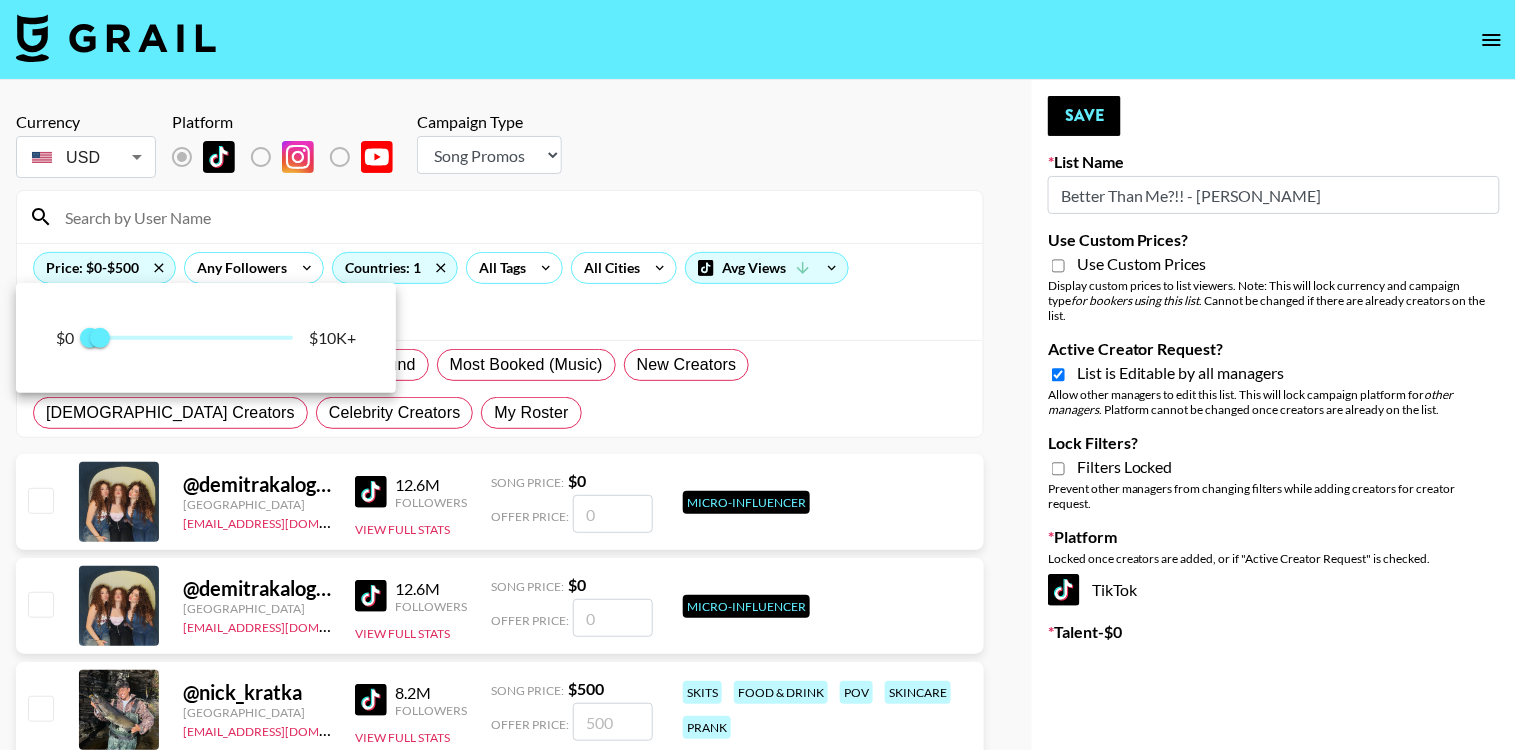 click at bounding box center (758, 375) 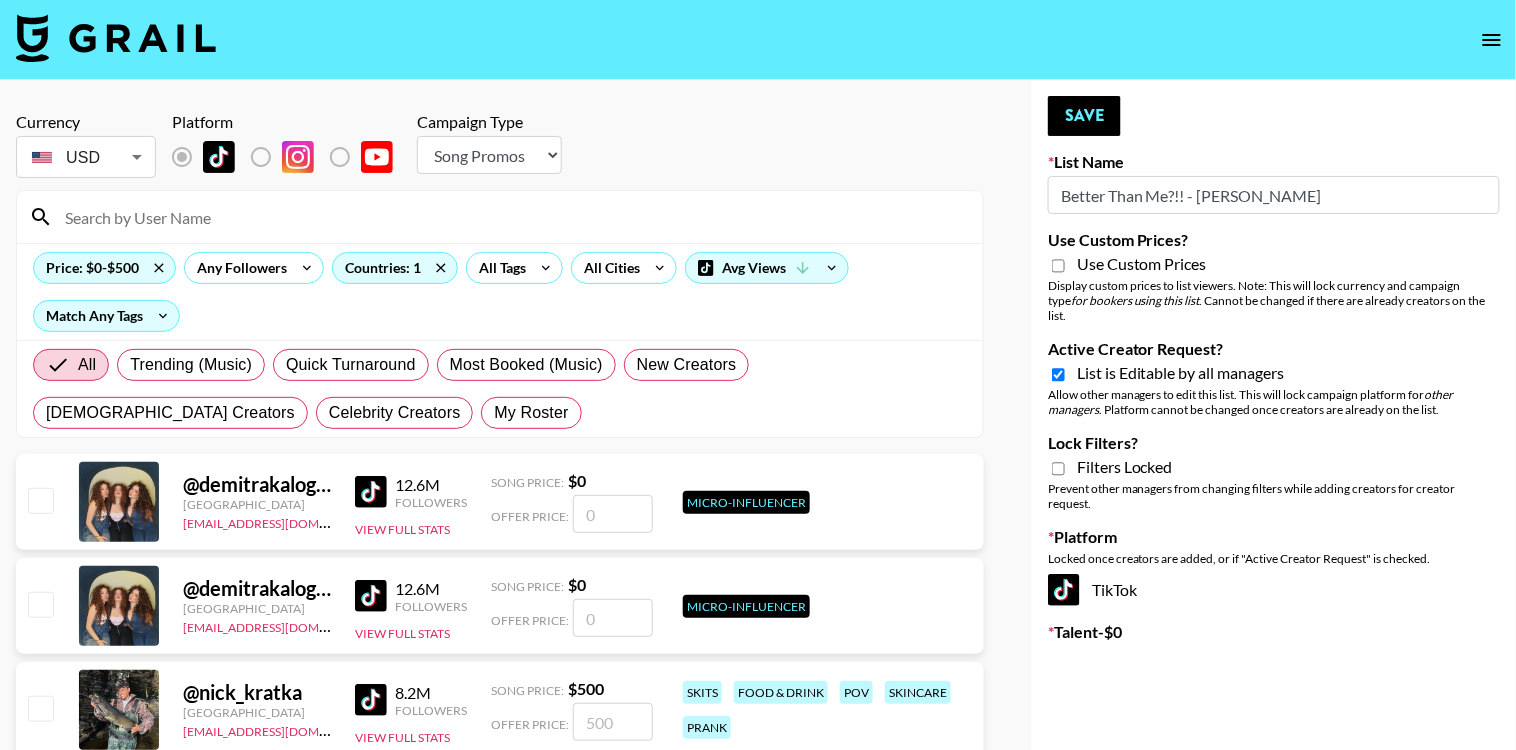 click on "Lock Filters?" at bounding box center (1058, 469) 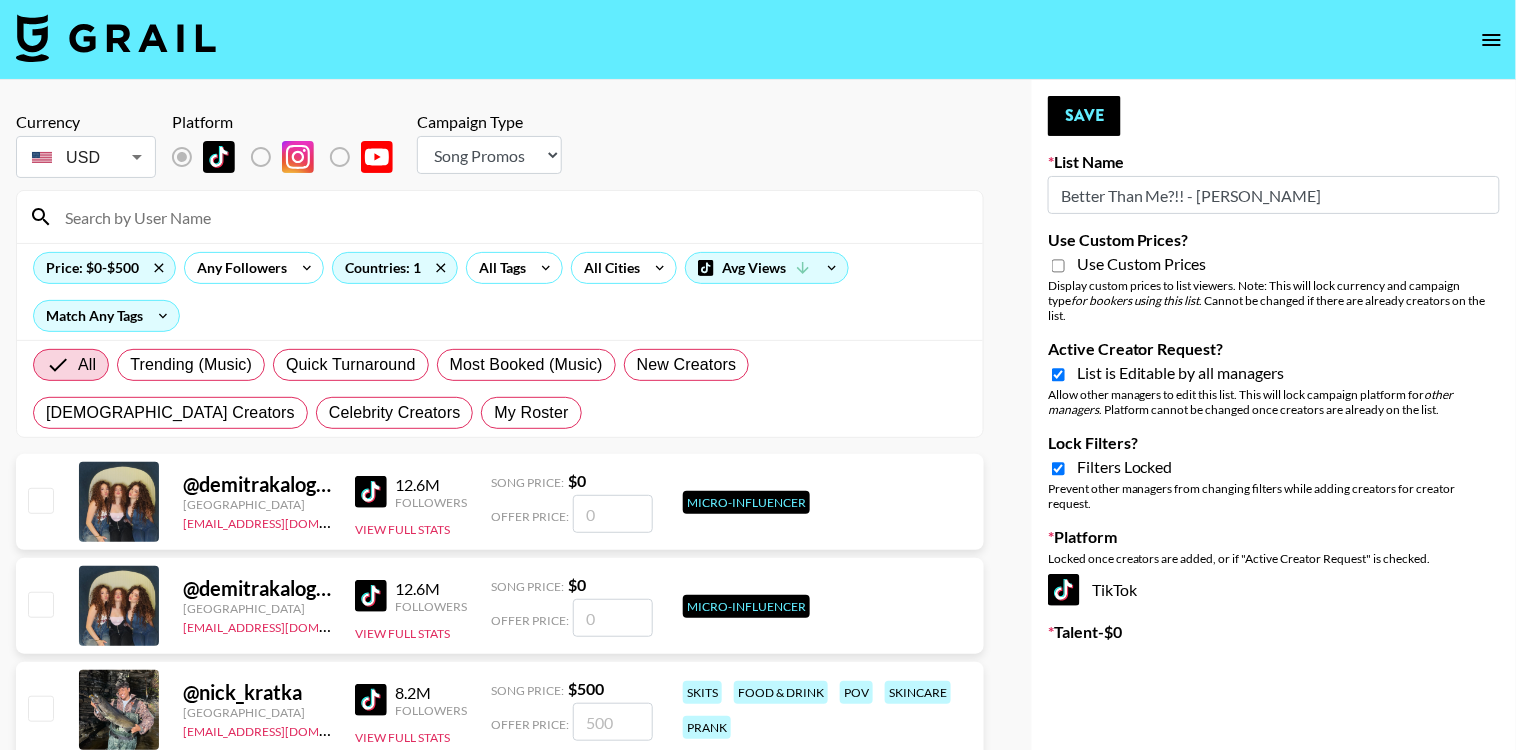 checkbox on "true" 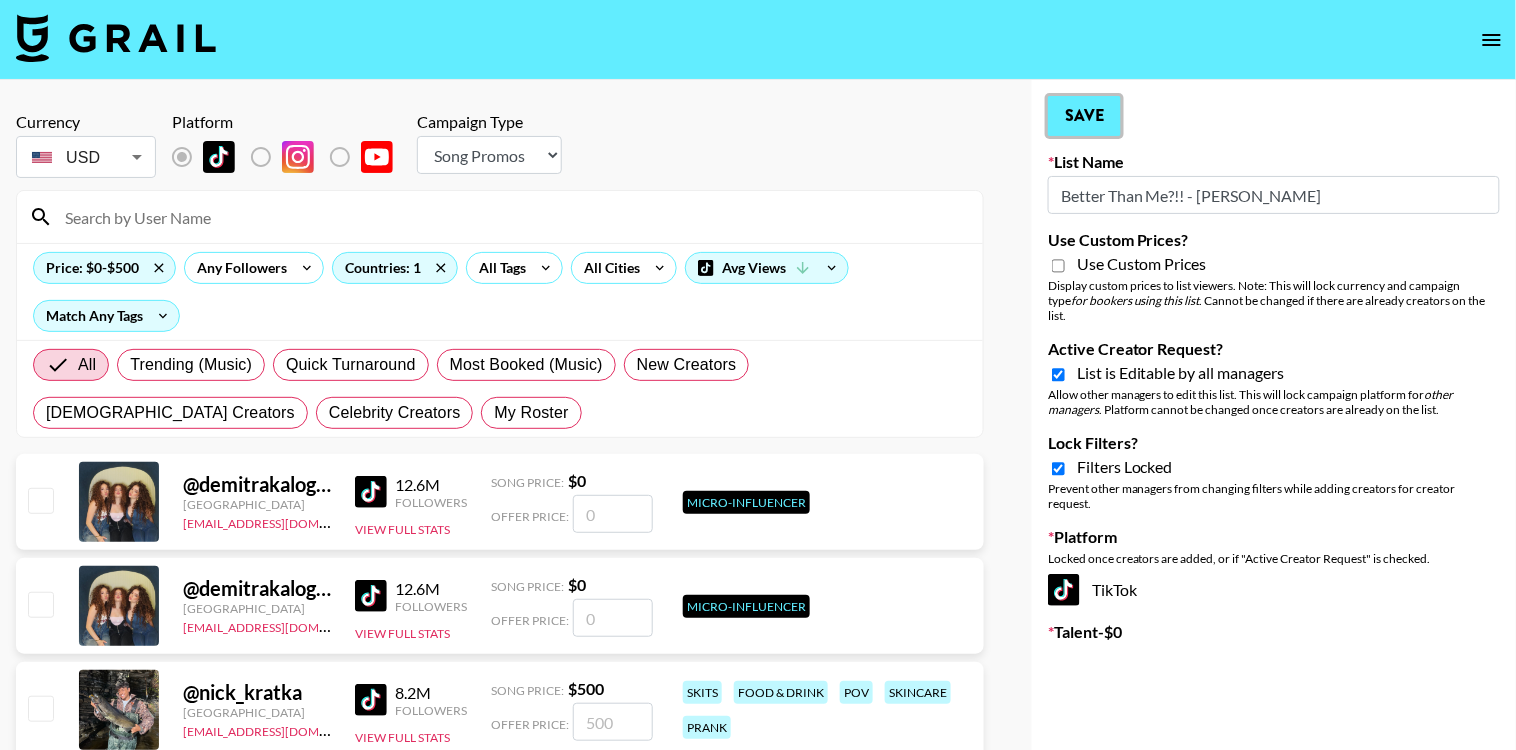 click on "Save" at bounding box center [1084, 116] 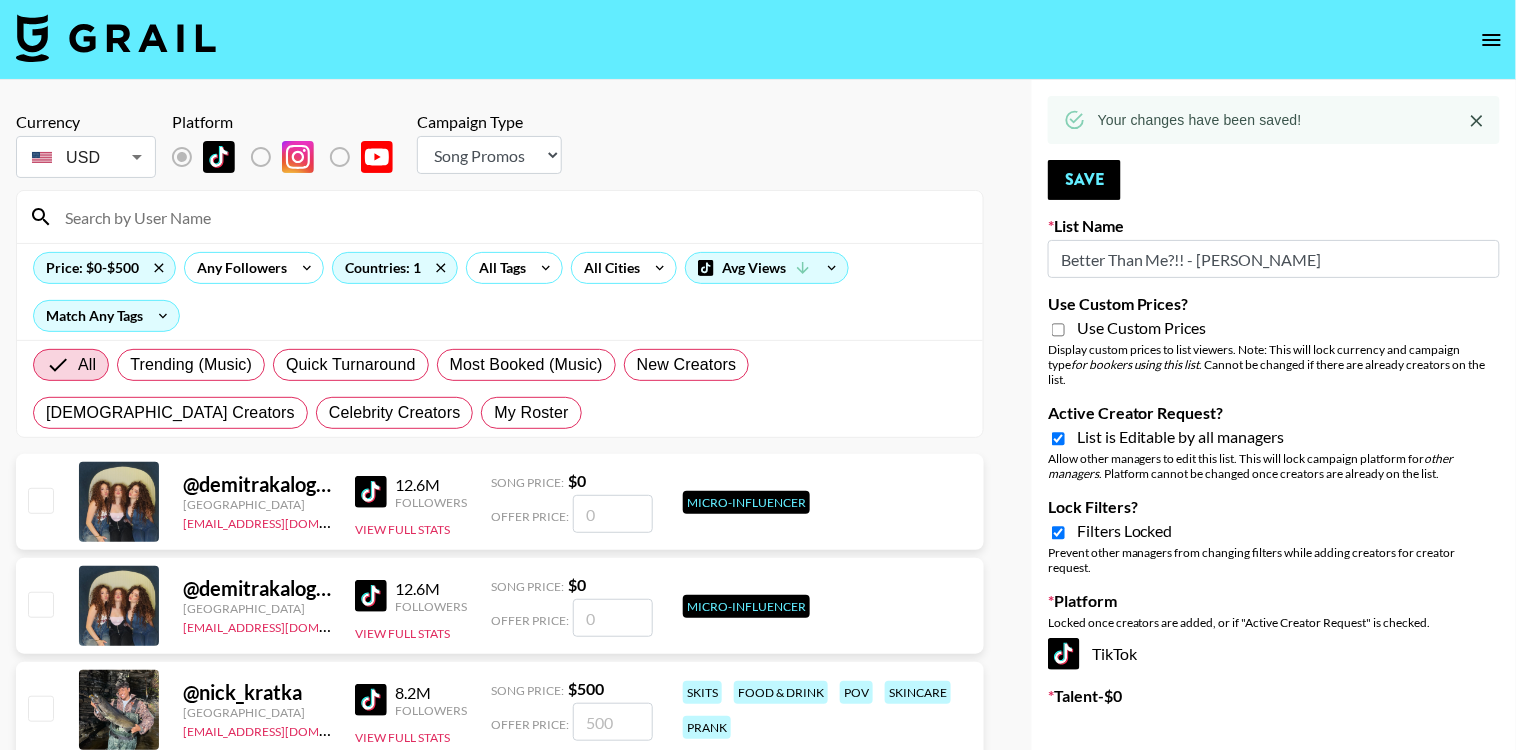 click 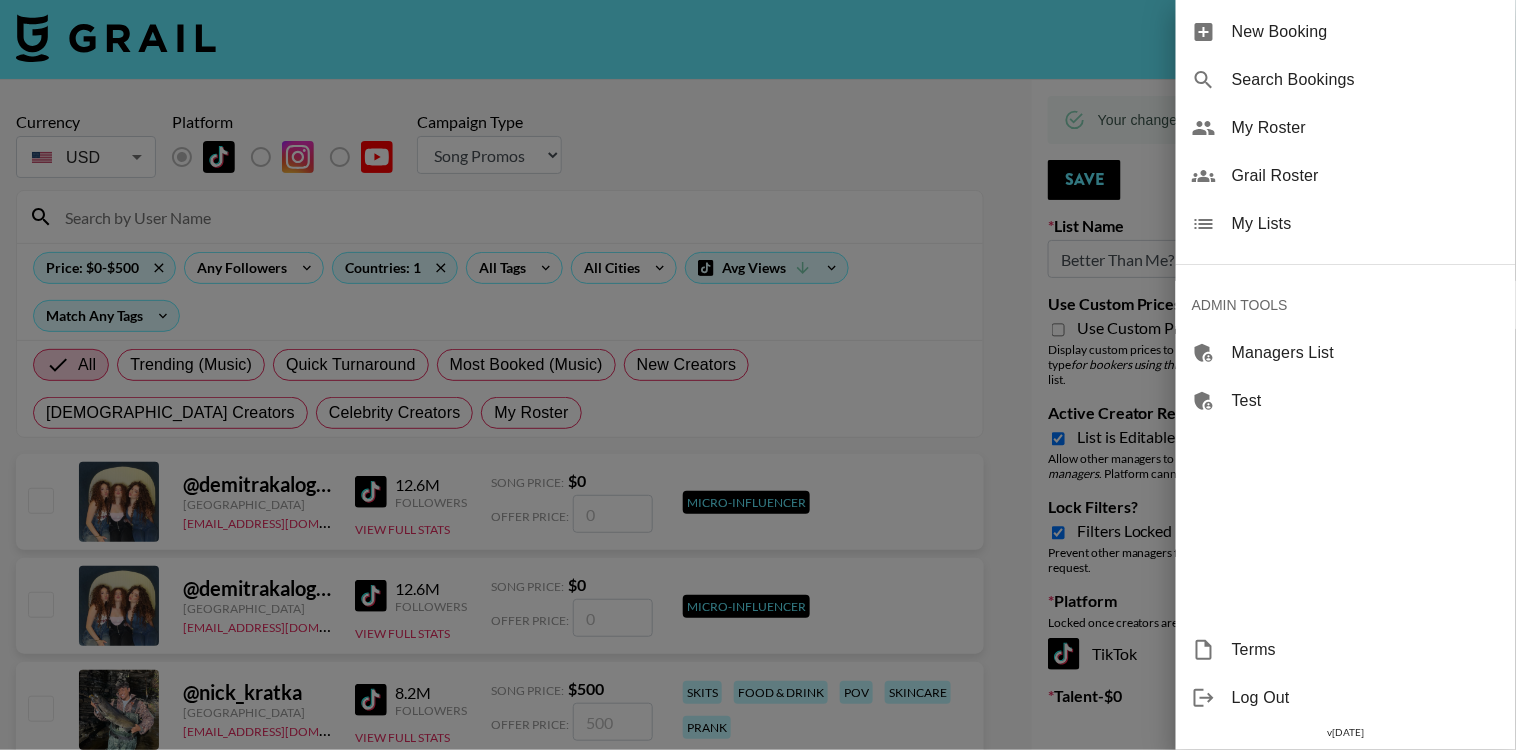 click on "My Lists" at bounding box center [1366, 224] 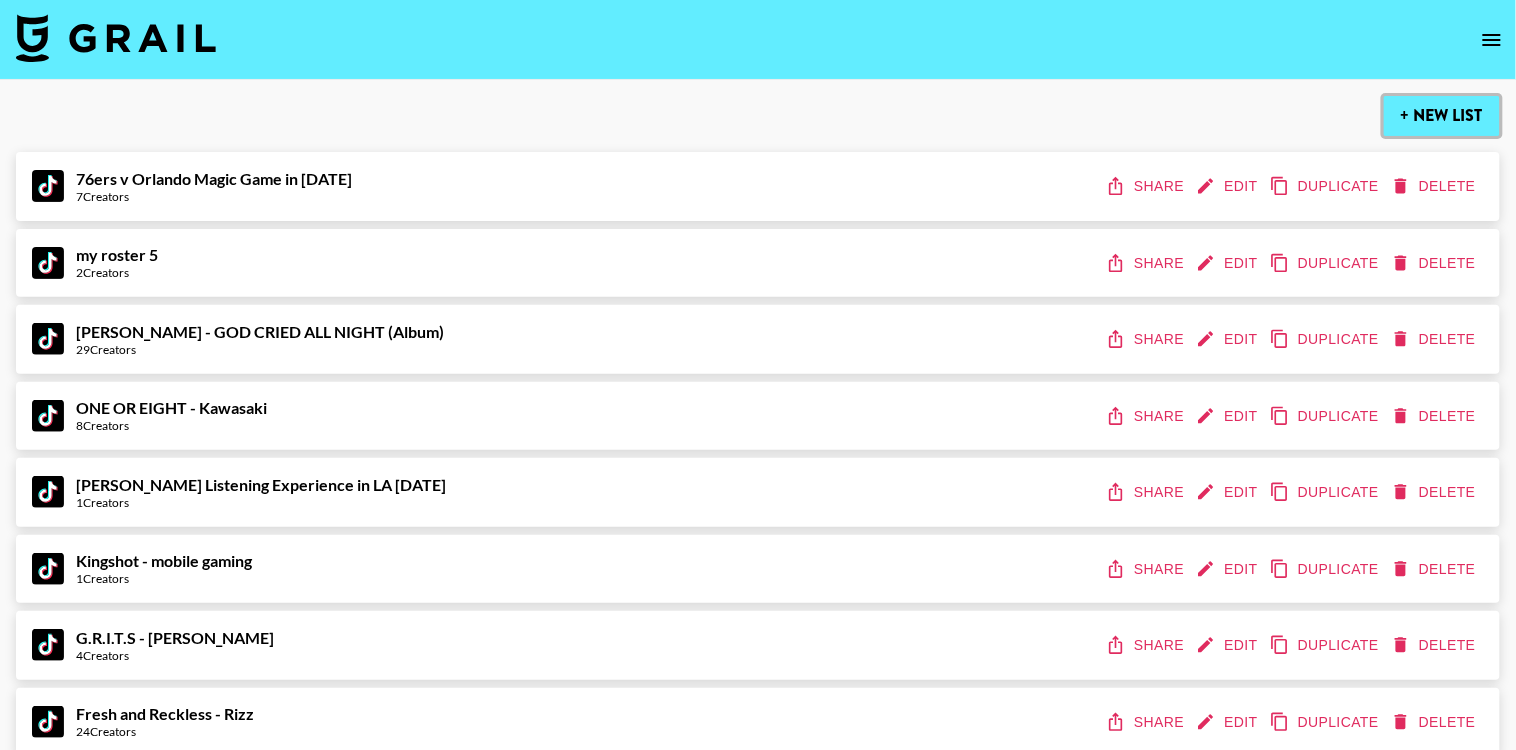 click on "+ New List" at bounding box center (1442, 116) 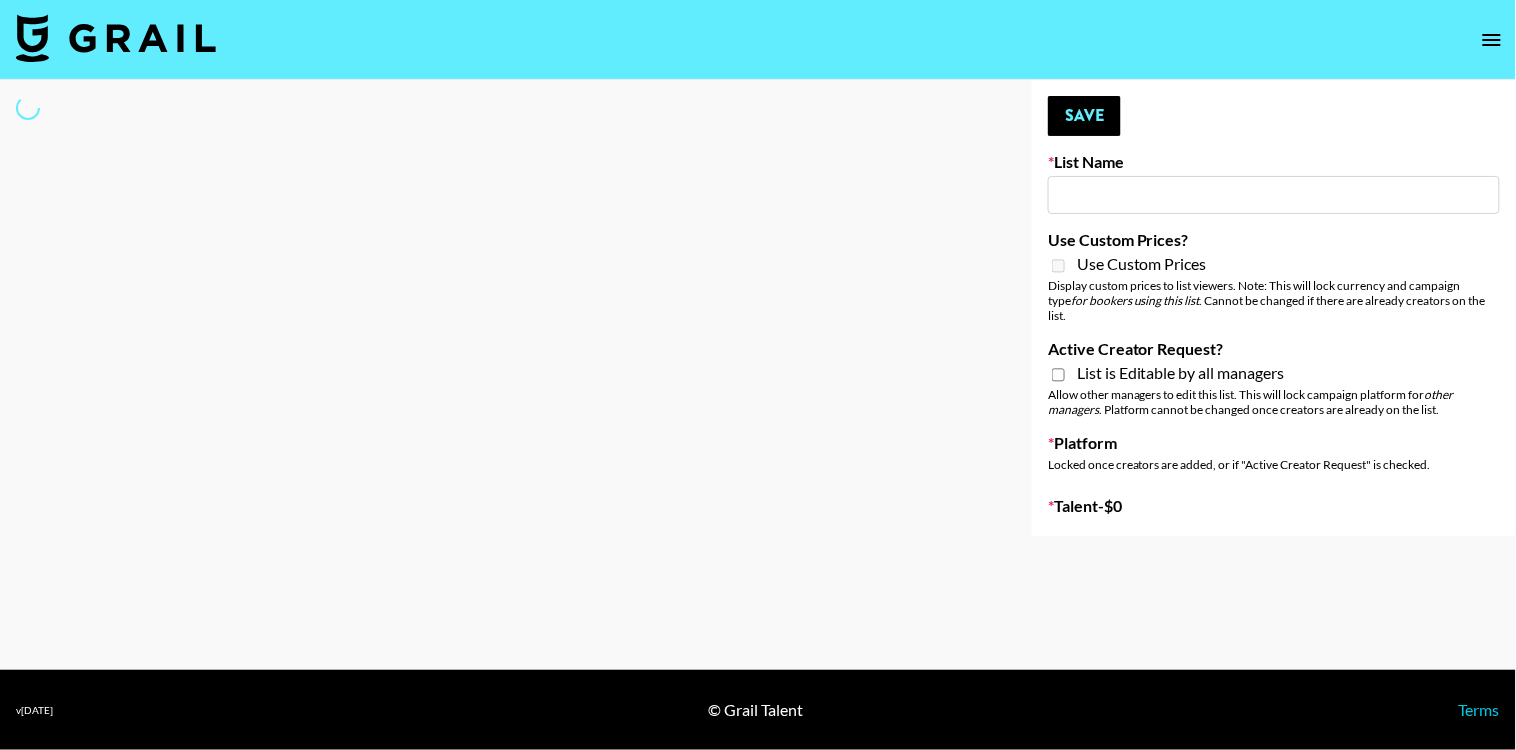 type on "New List" 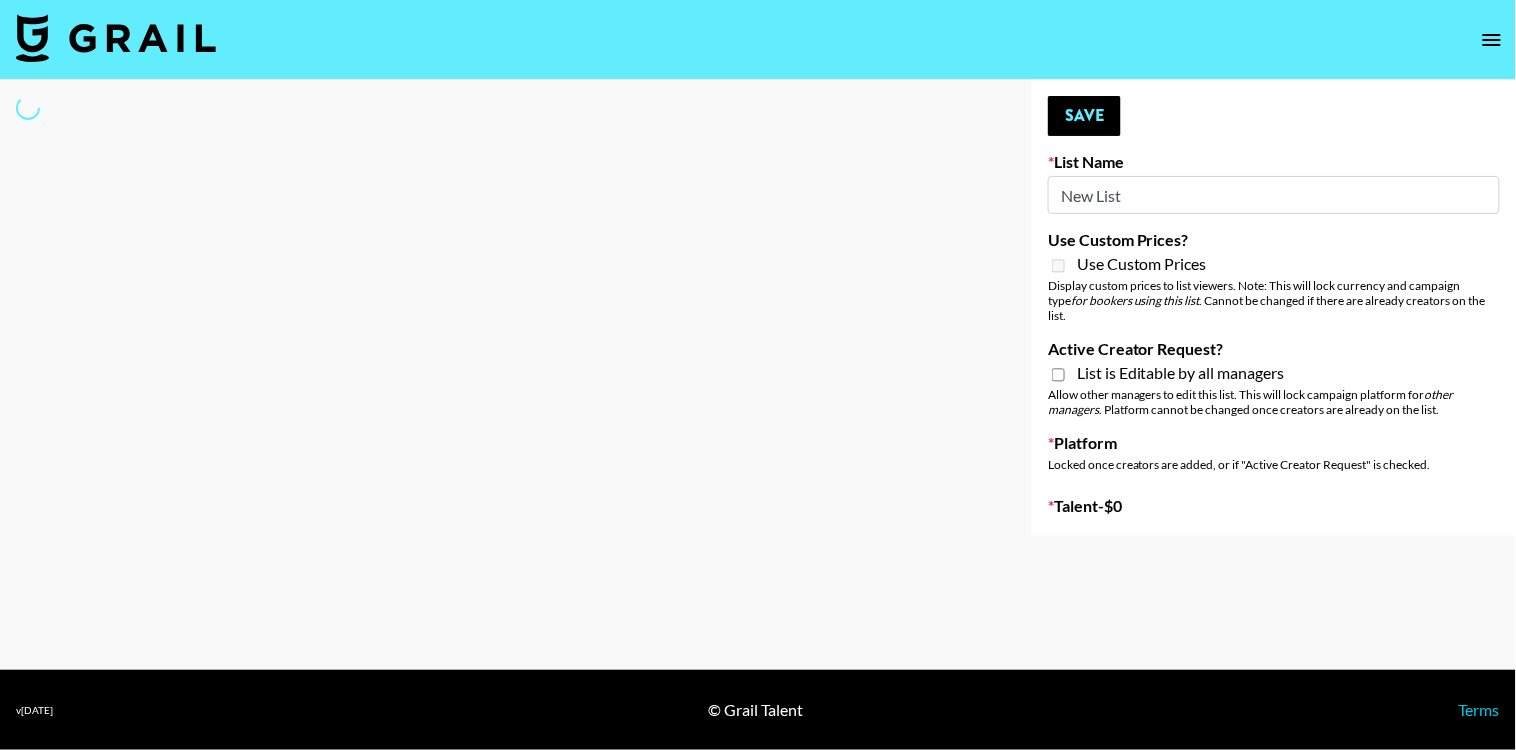 select on "Song" 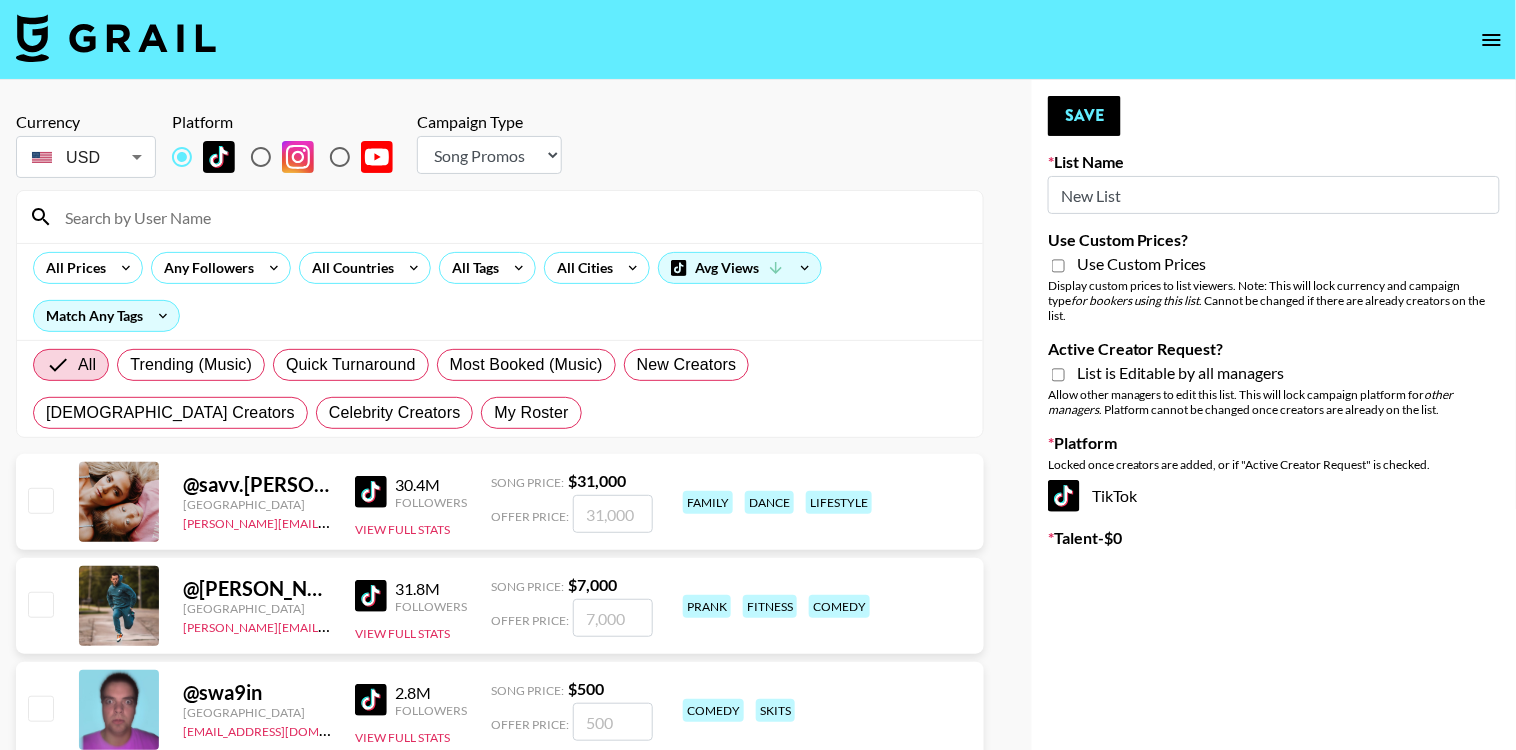 click on "New List" at bounding box center (1274, 195) 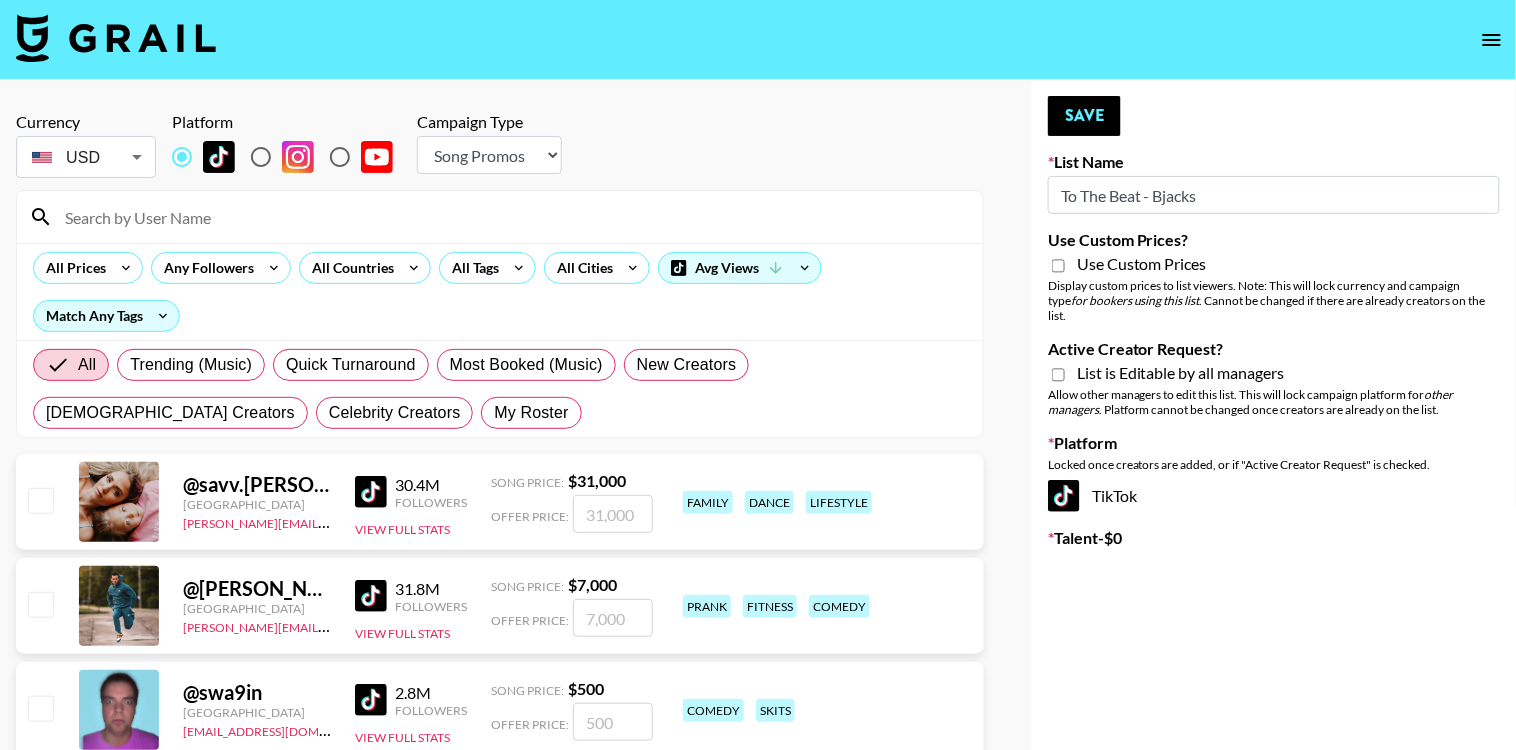 type on "To The Beat - Bjacks" 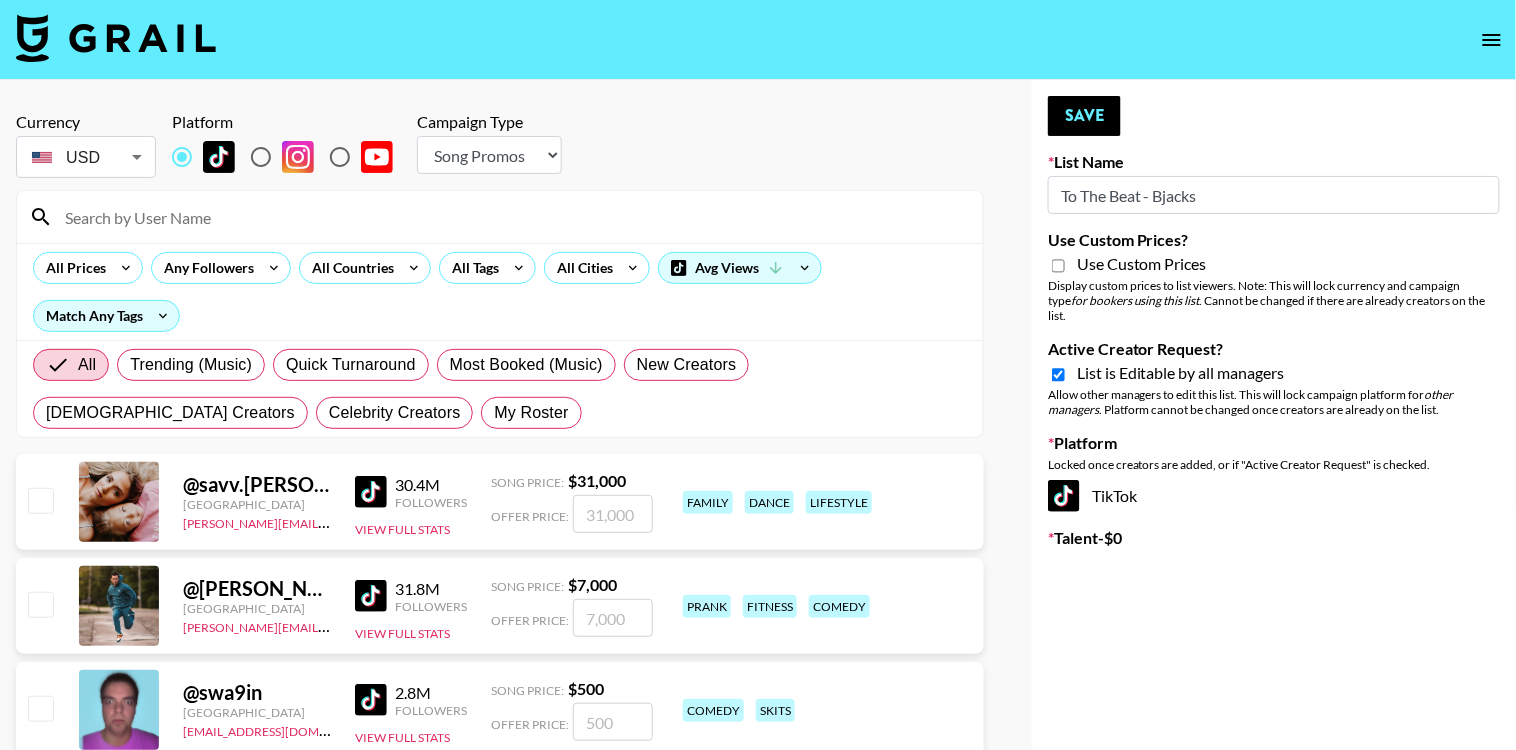checkbox on "true" 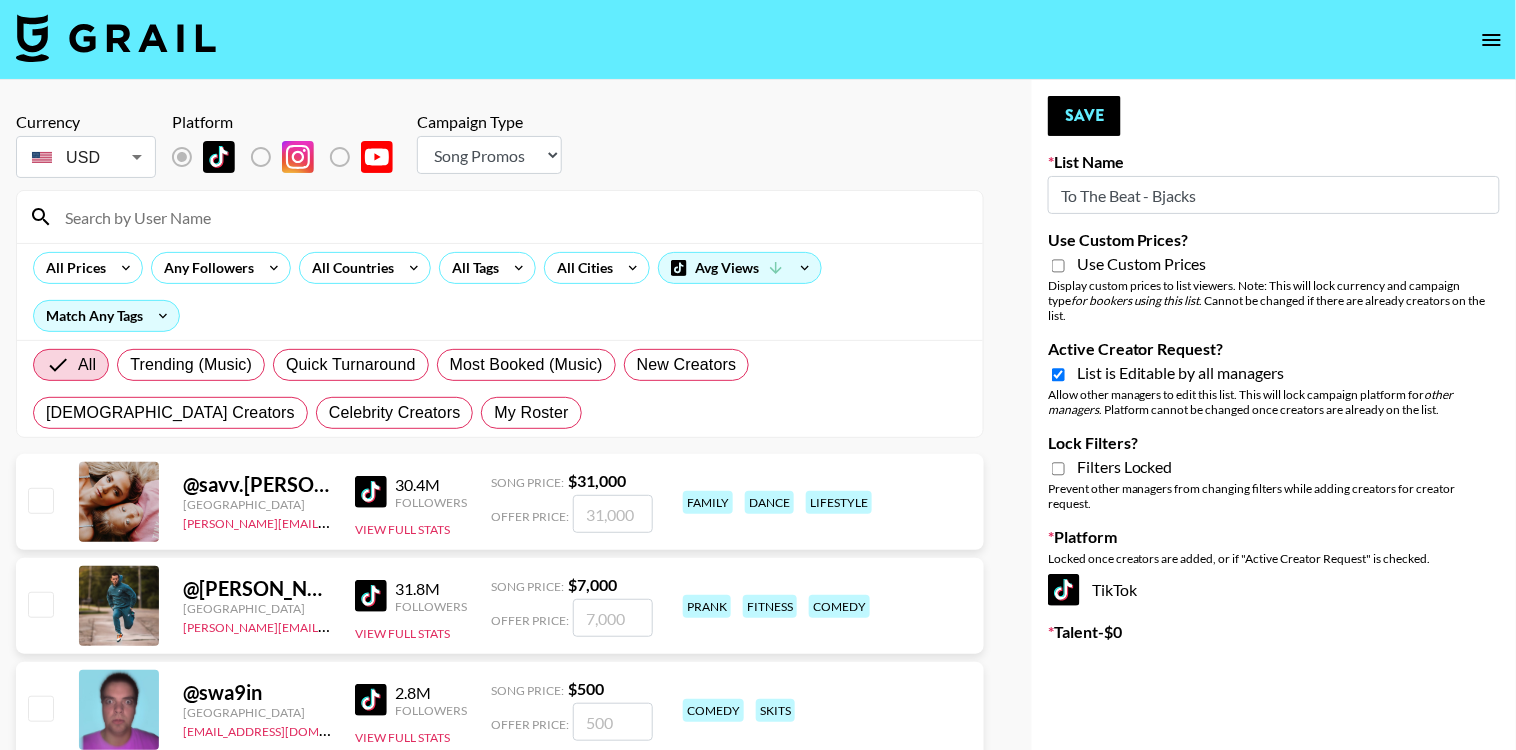 click on "Lock Filters?" at bounding box center [1058, 469] 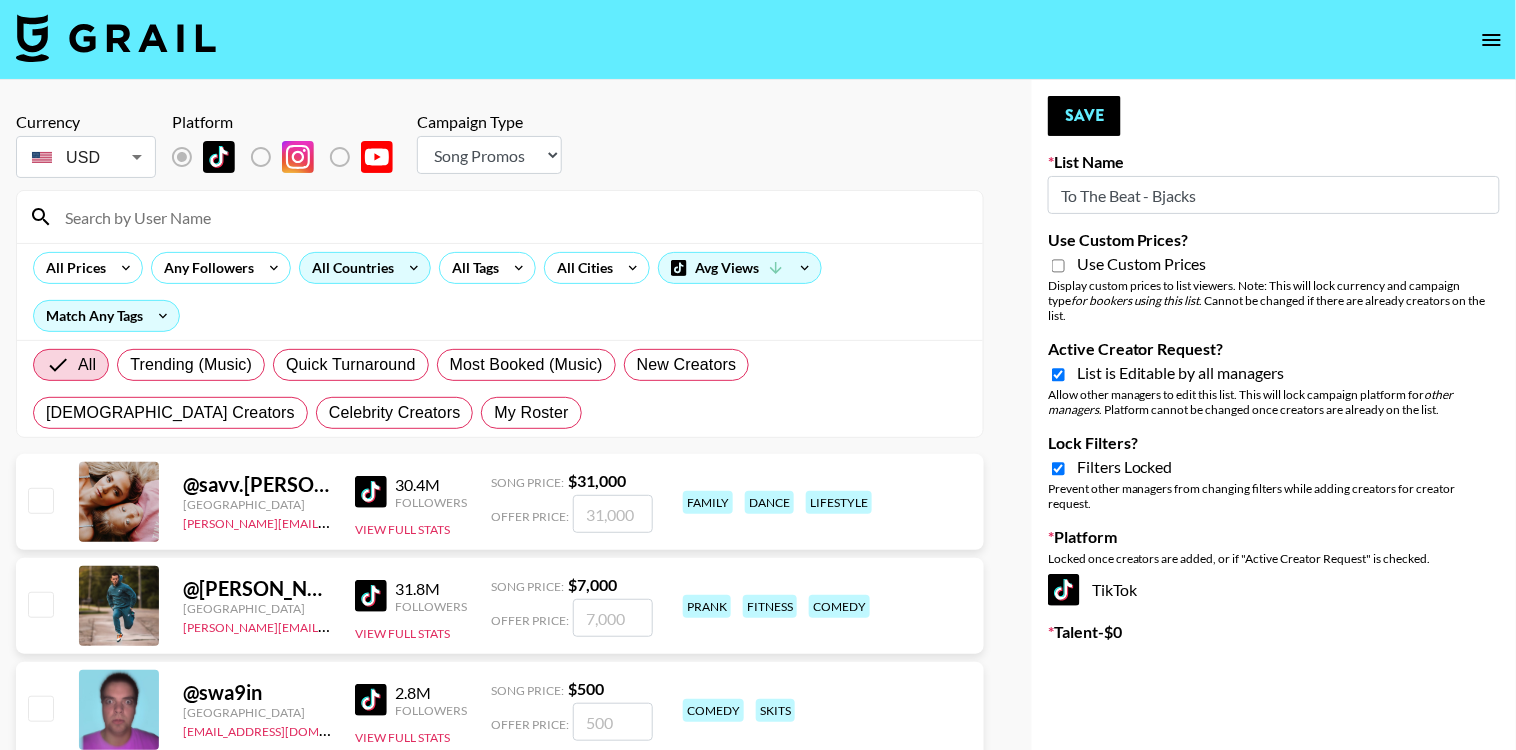 click 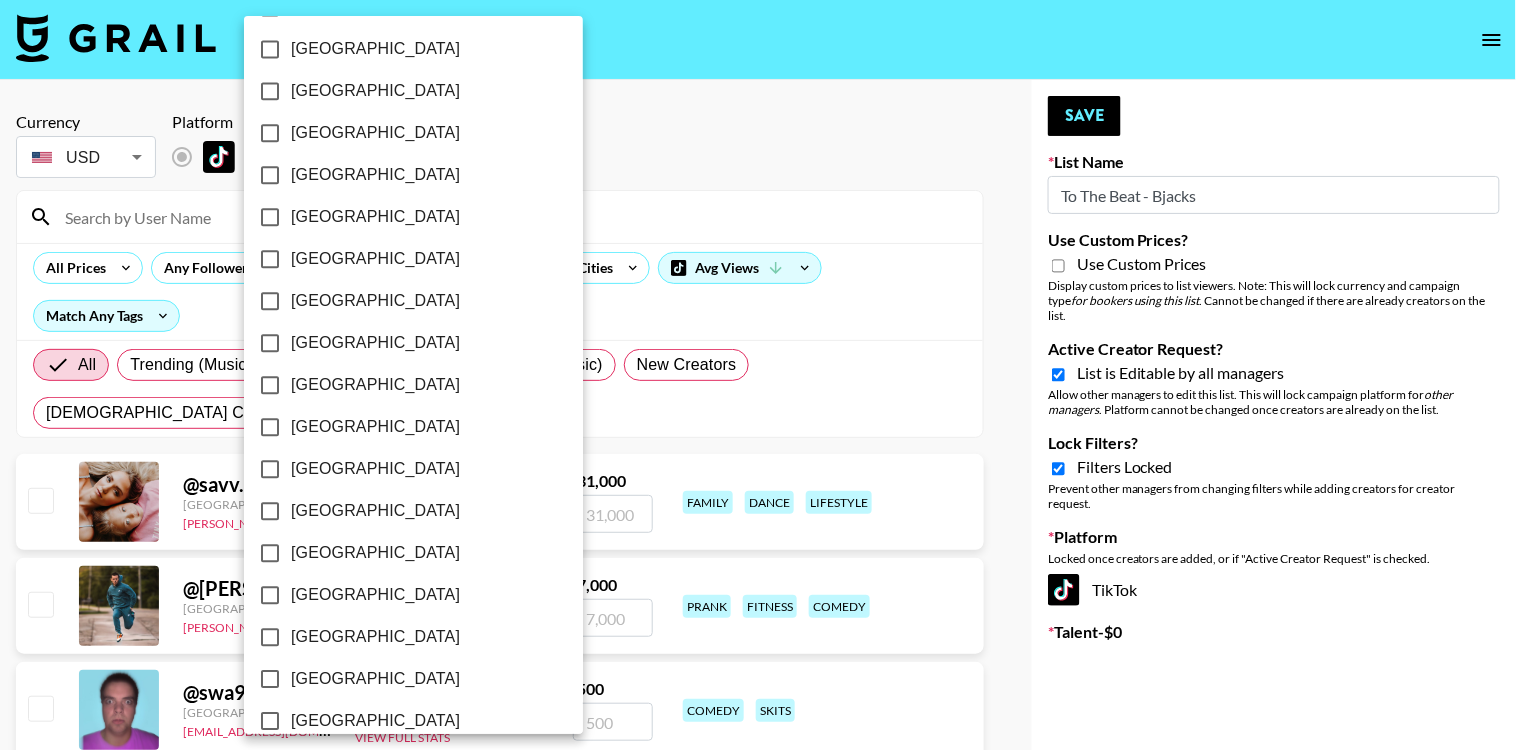 scroll, scrollTop: 1581, scrollLeft: 0, axis: vertical 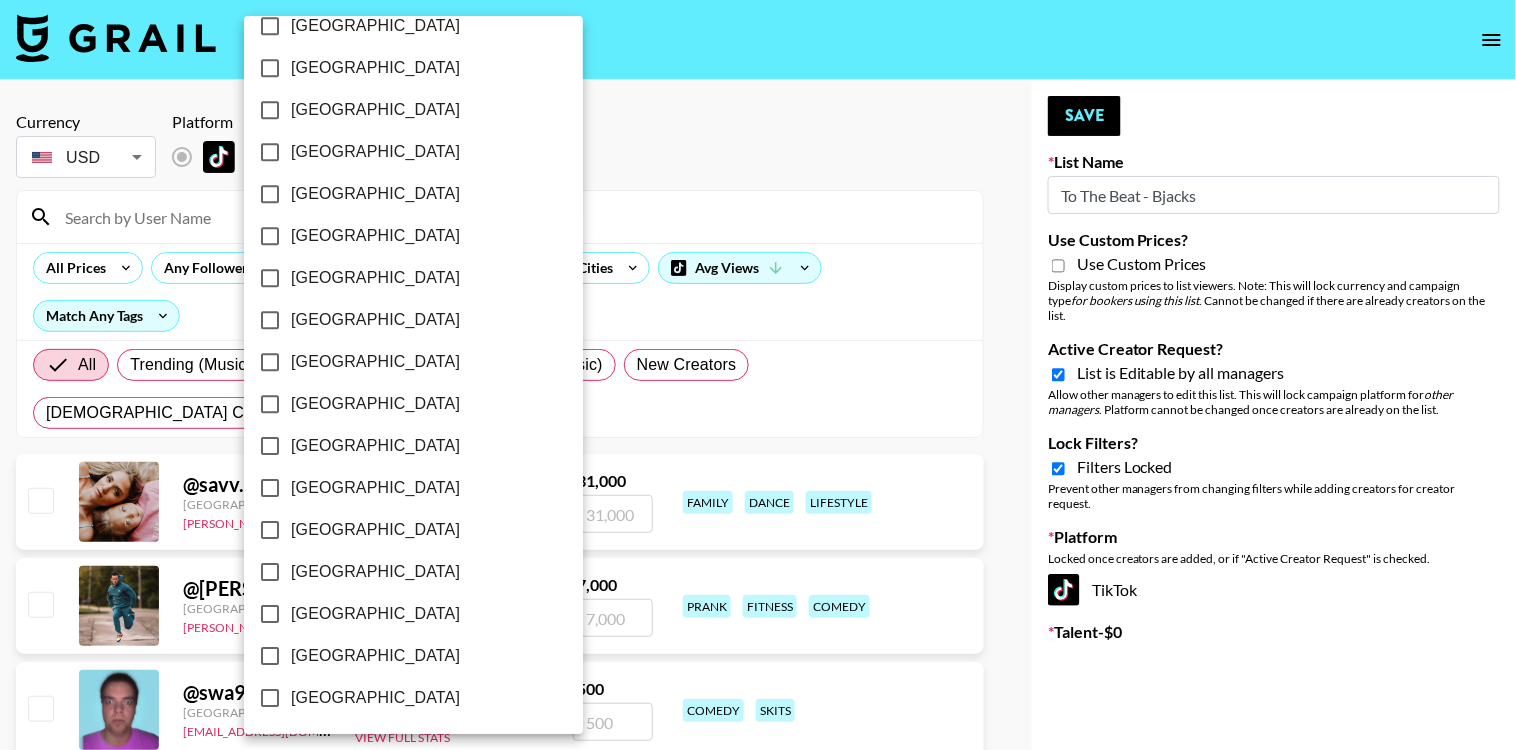 click on "[GEOGRAPHIC_DATA]" at bounding box center [375, 656] 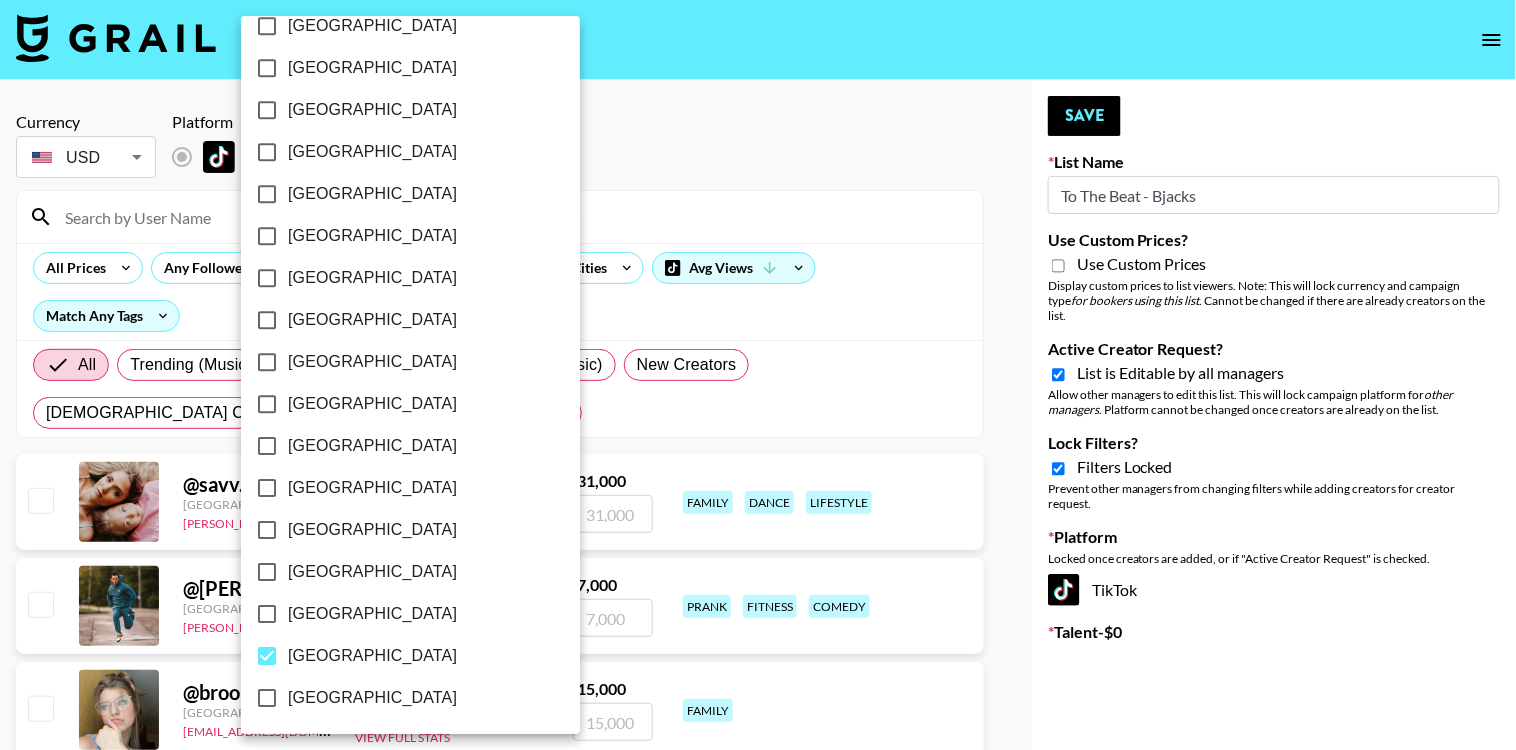 click at bounding box center [758, 375] 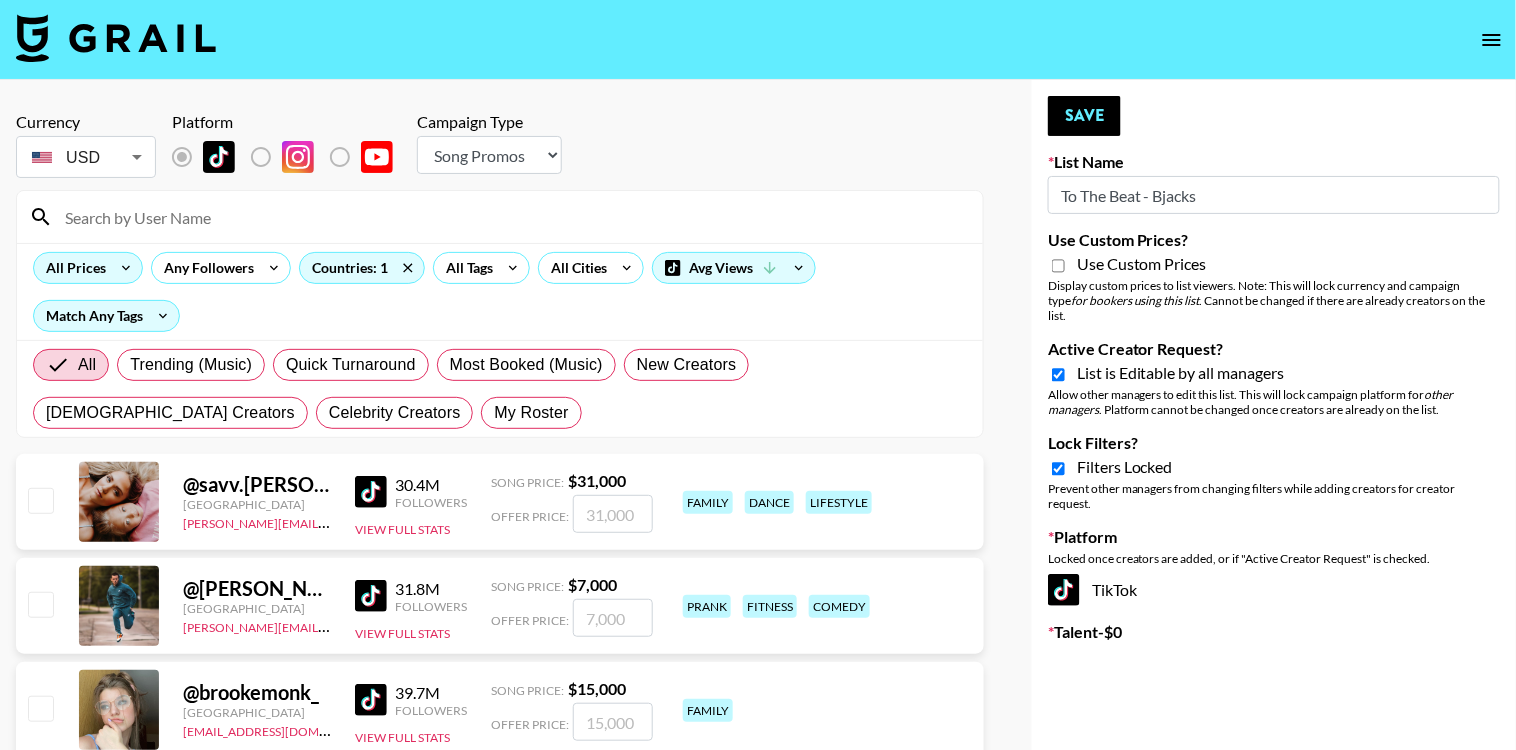 click 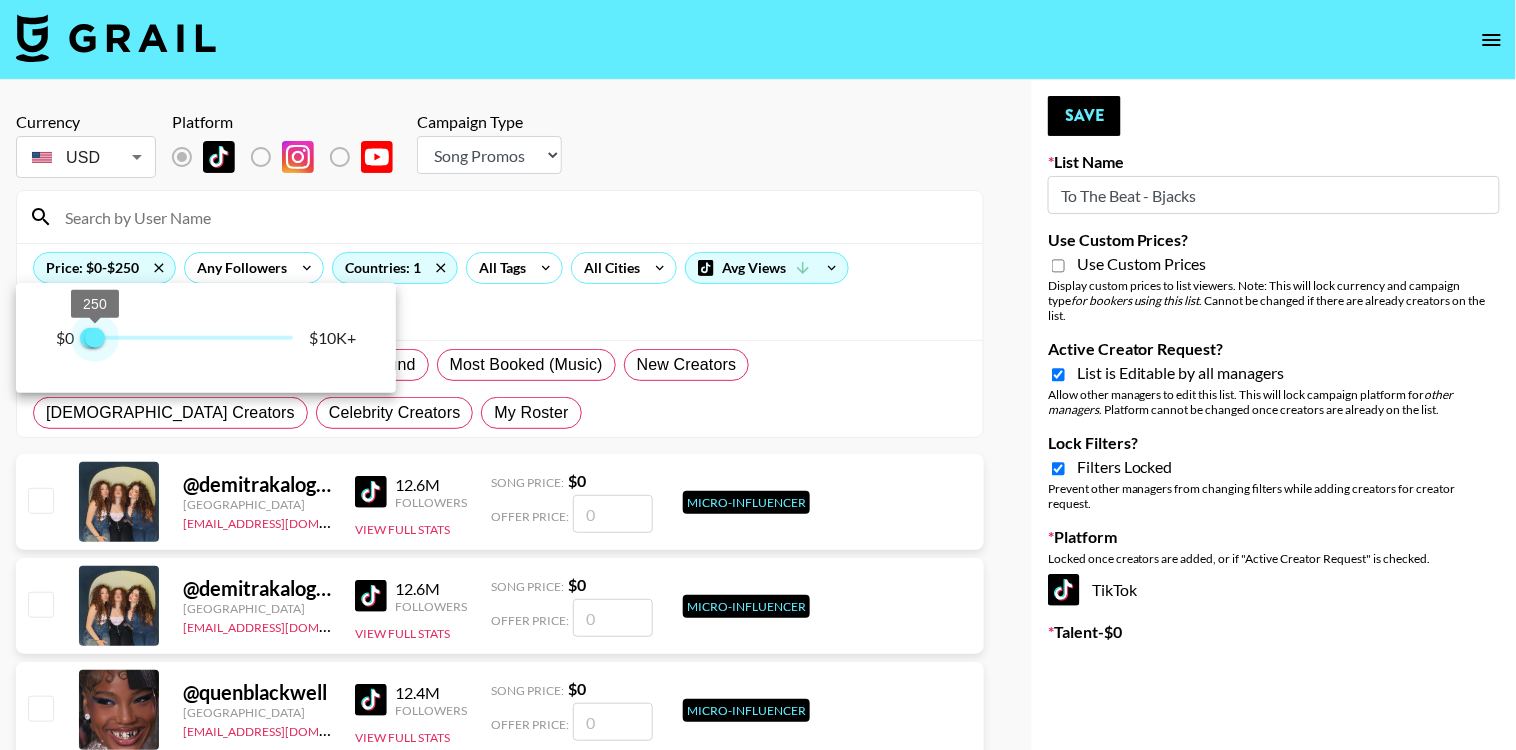 type on "500" 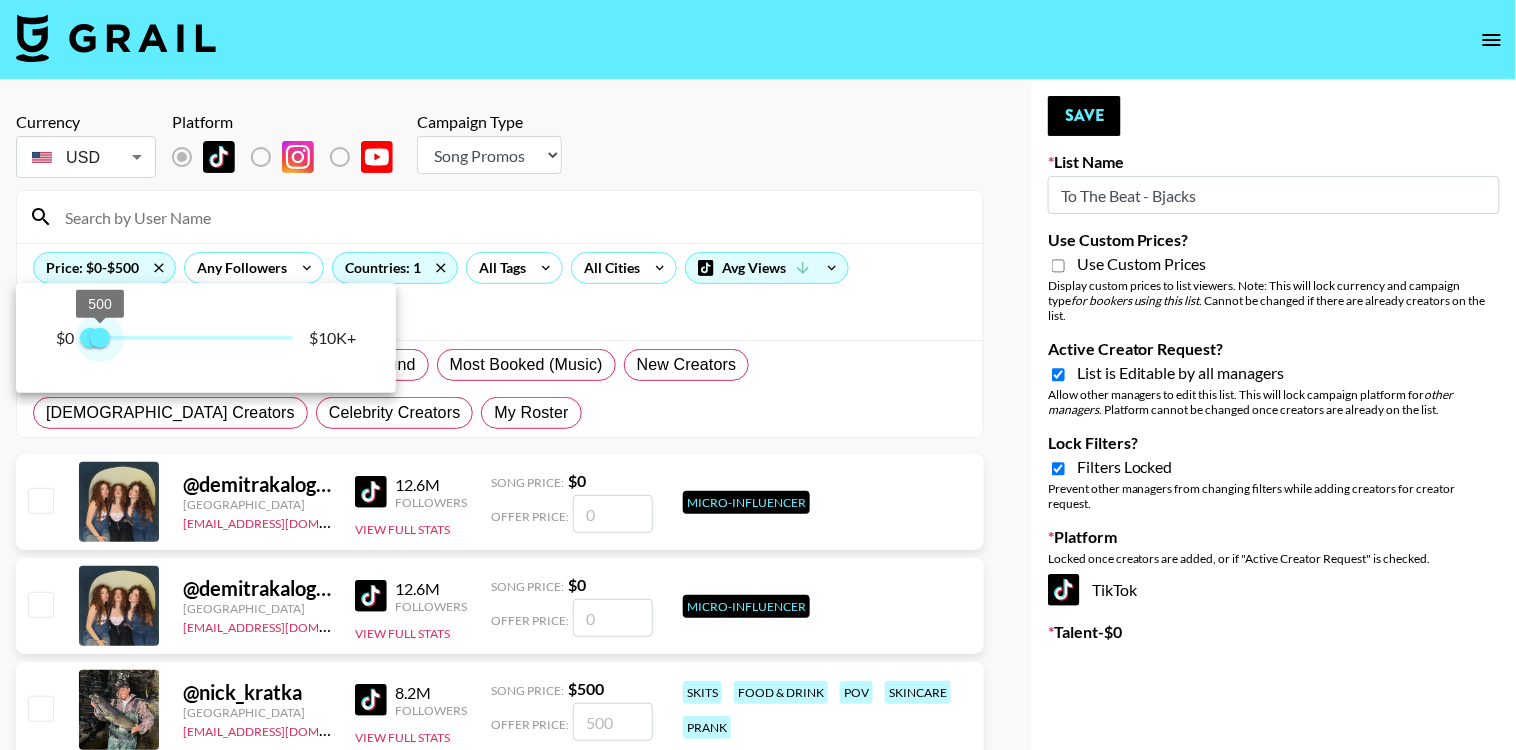 drag, startPoint x: 290, startPoint y: 340, endPoint x: 98, endPoint y: 346, distance: 192.09373 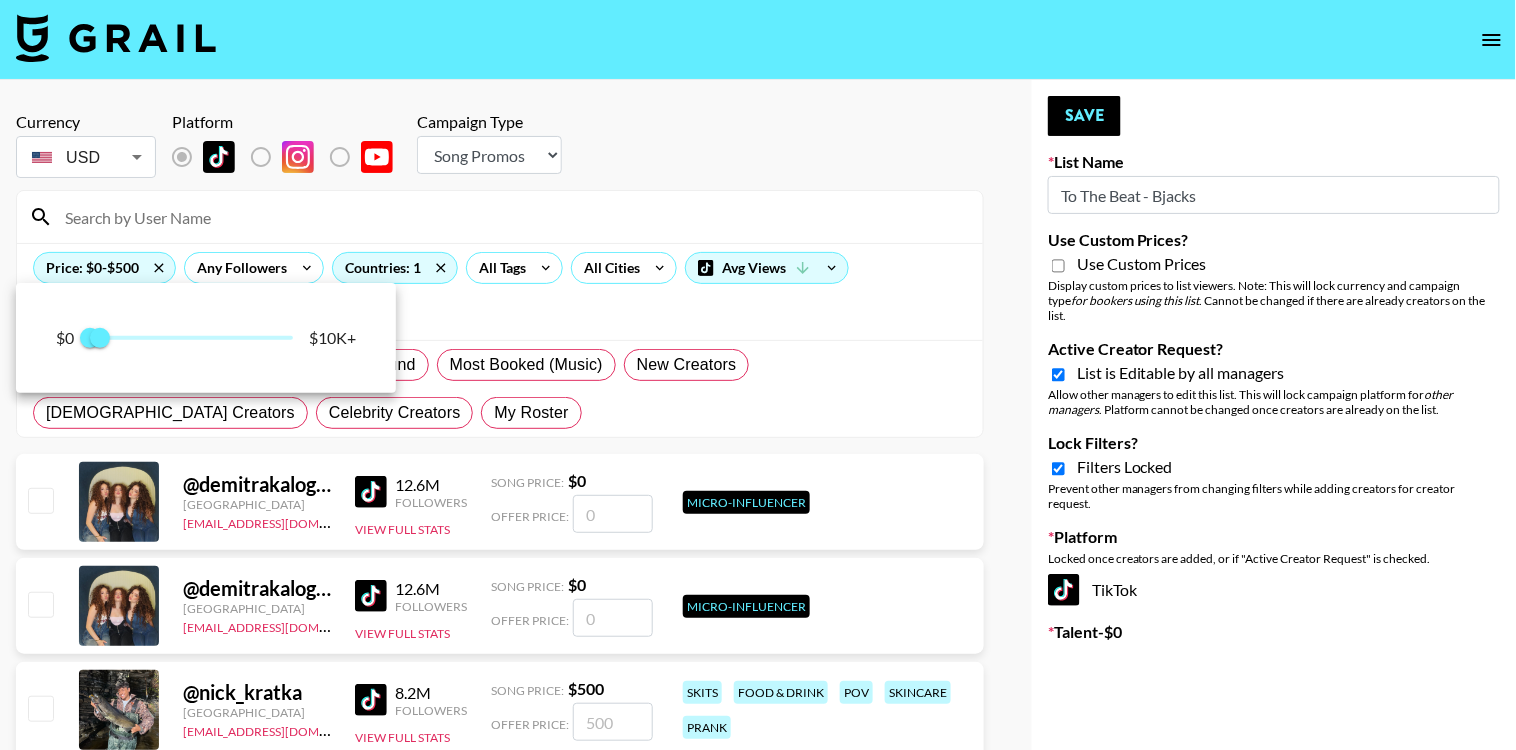click at bounding box center (758, 375) 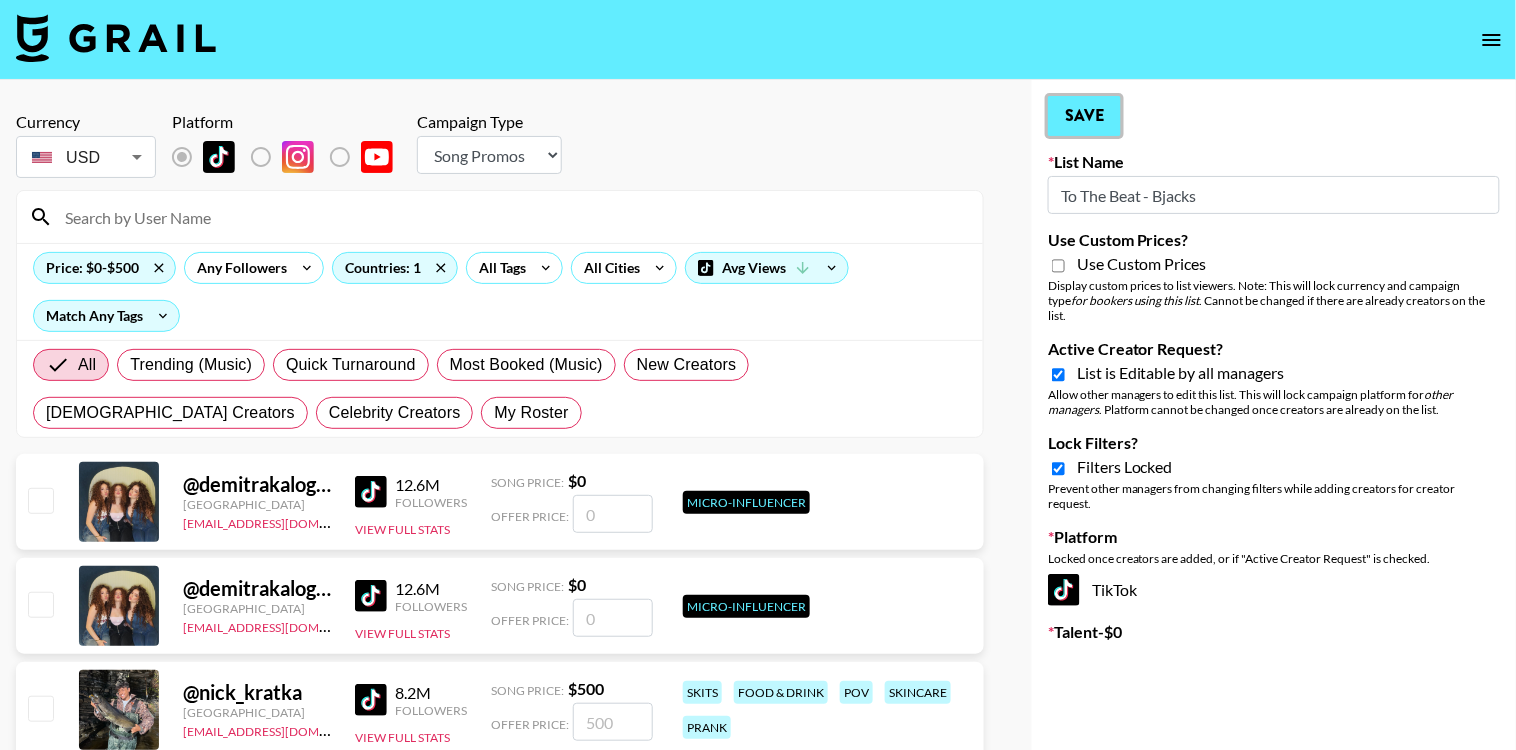 click on "Save" at bounding box center (1084, 116) 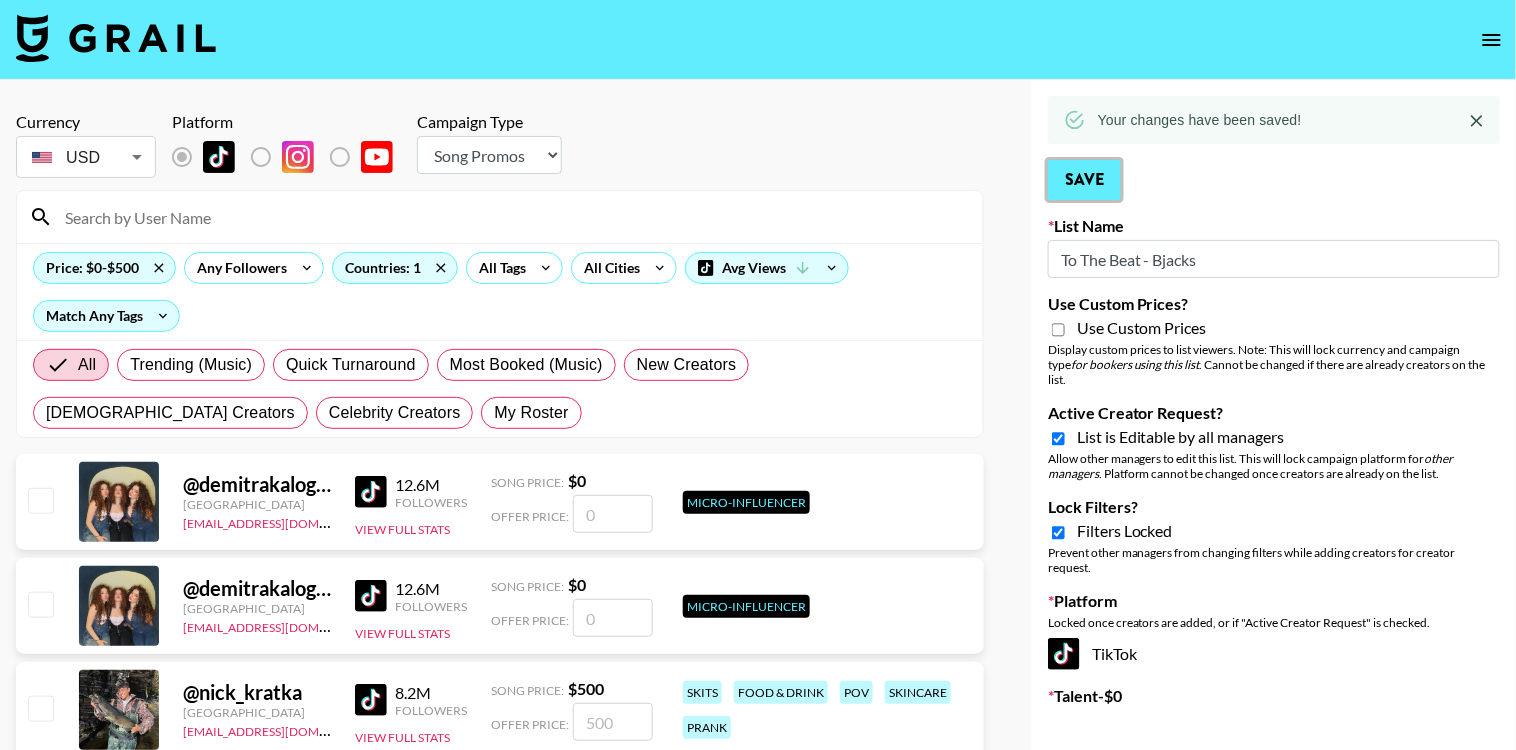 click on "Save" at bounding box center (1084, 180) 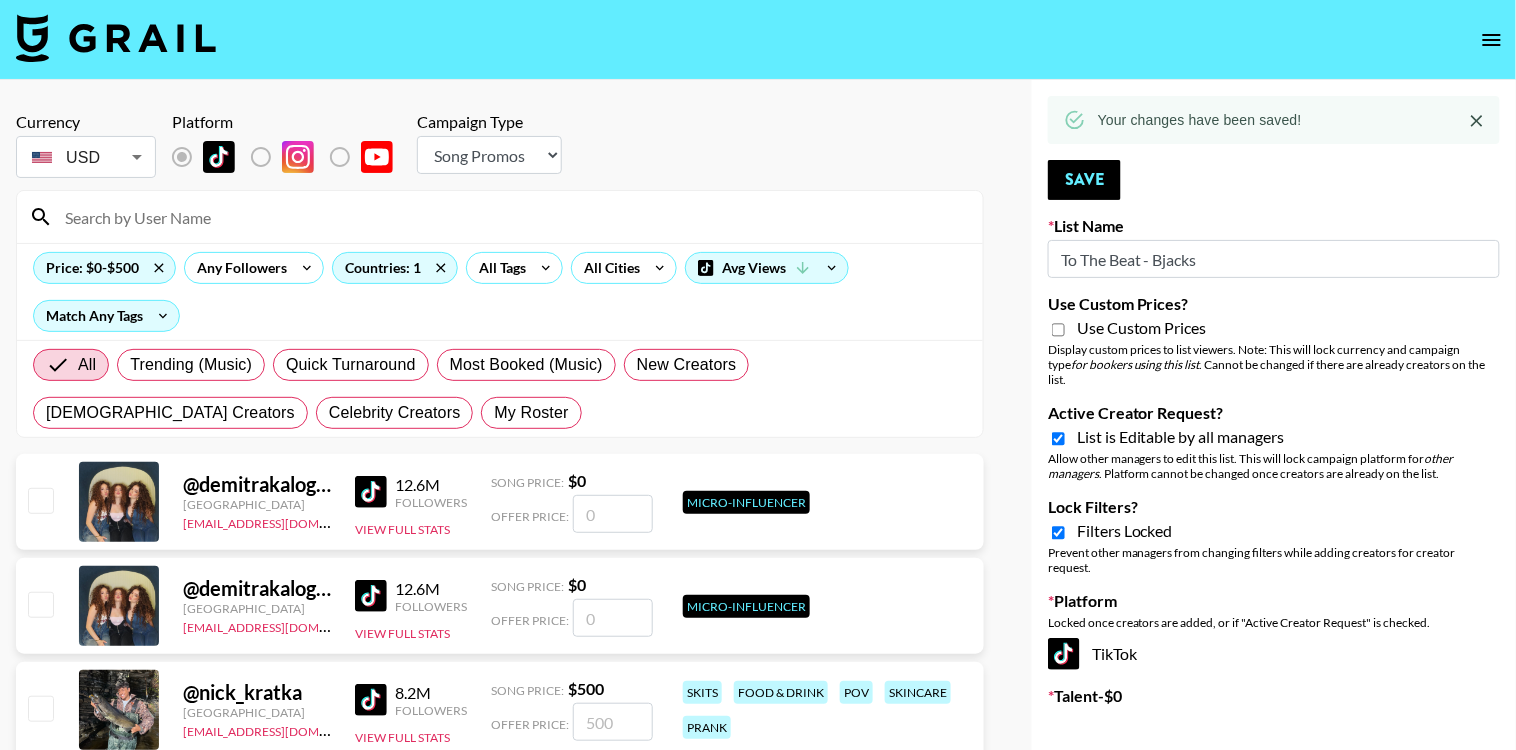 click at bounding box center (758, 40) 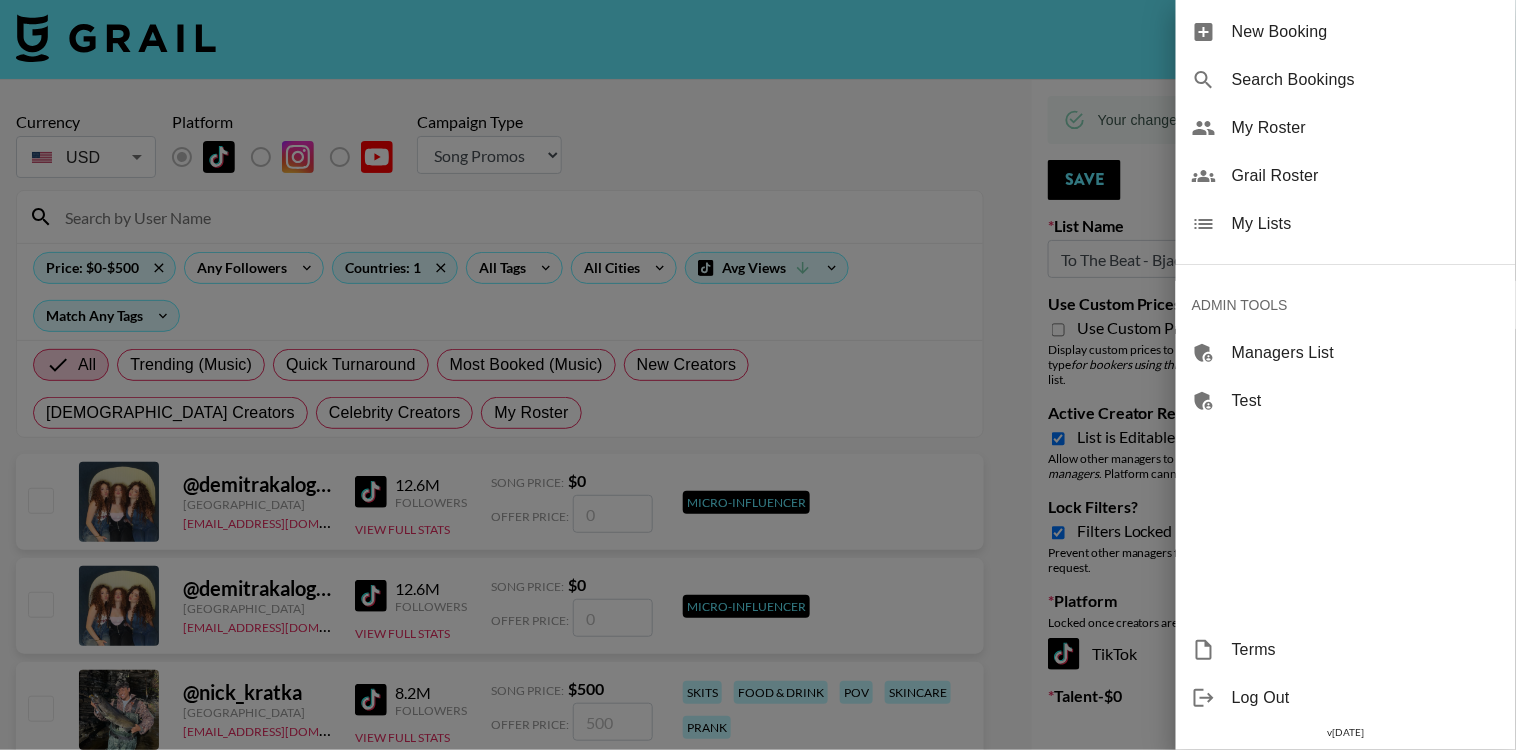 click on "My Lists" at bounding box center [1366, 224] 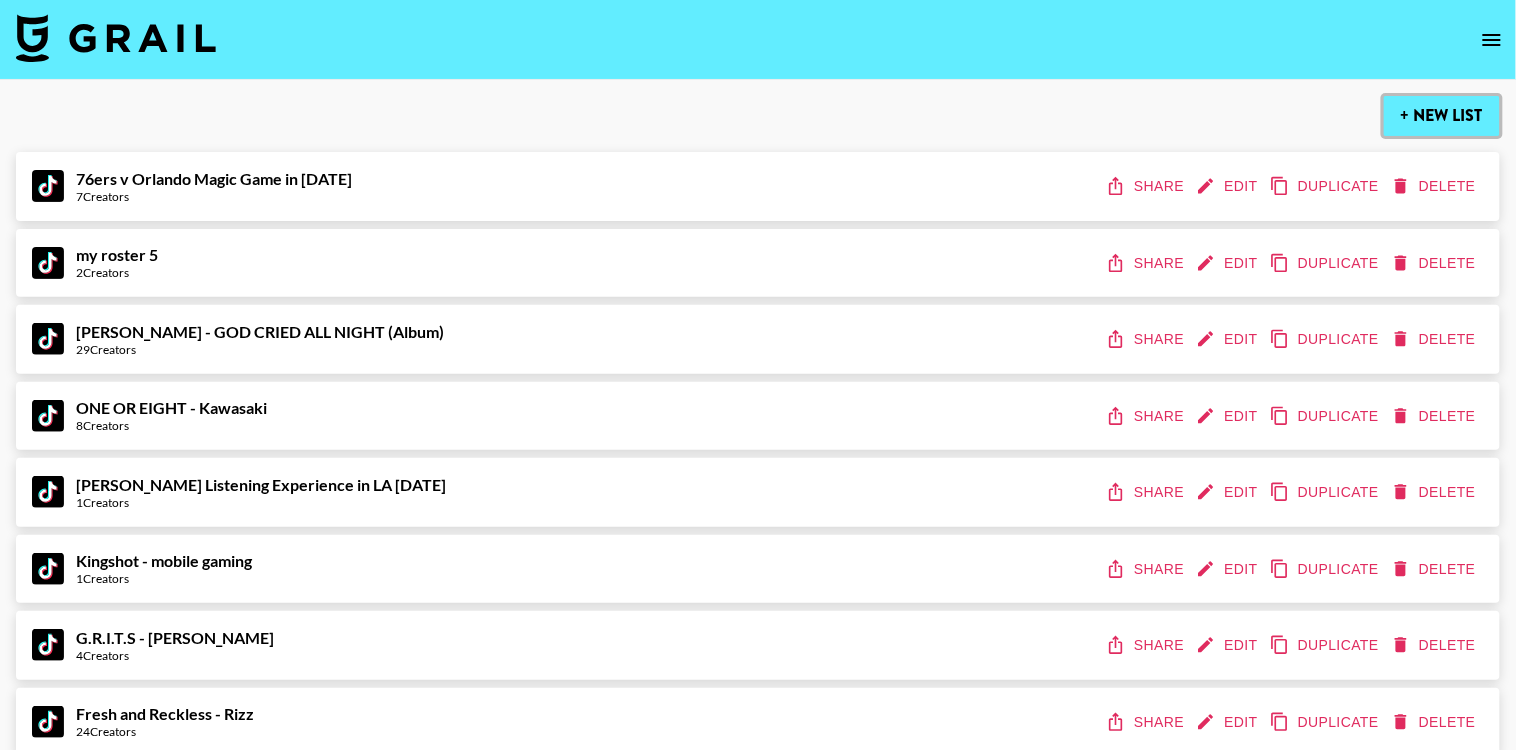 click on "+ New List" at bounding box center [1442, 116] 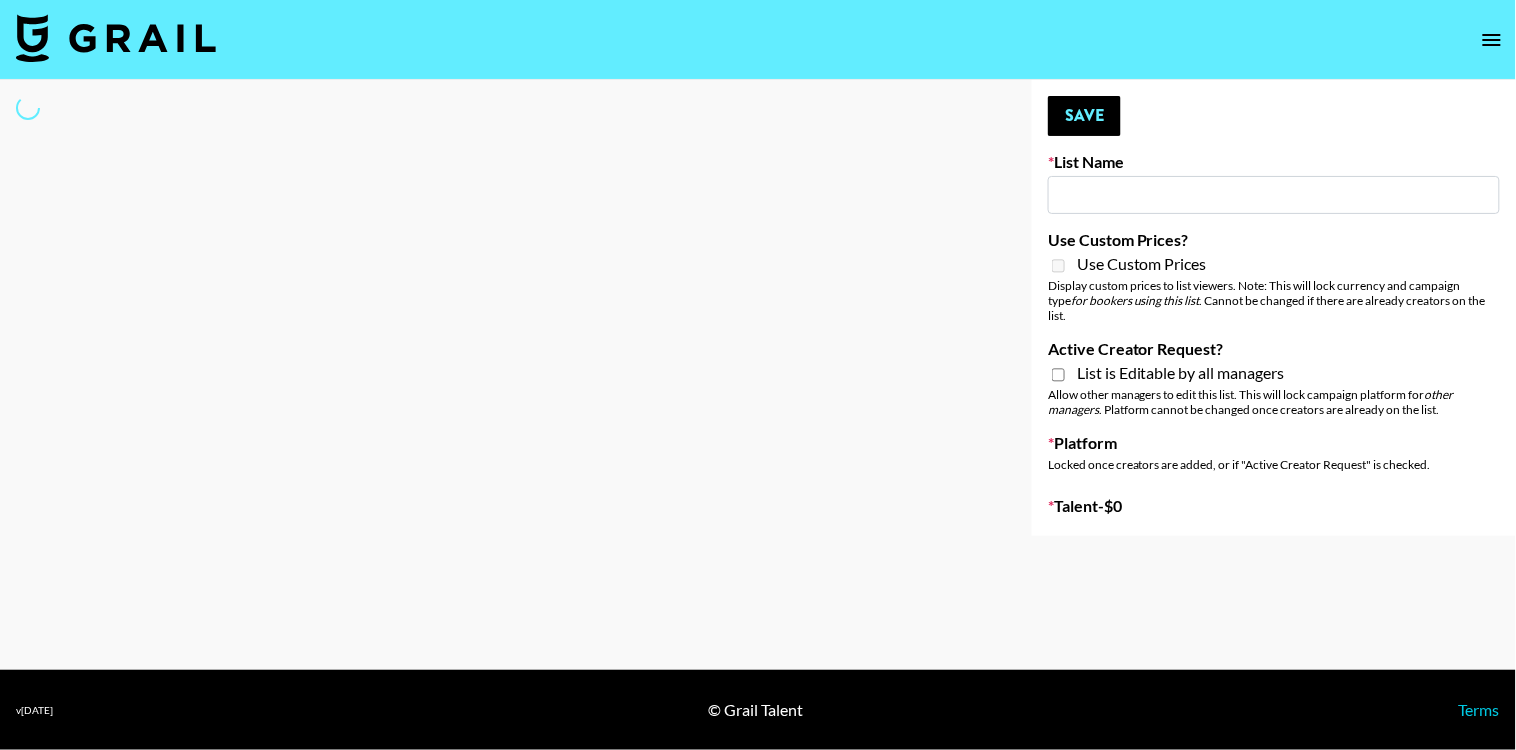 type on "New List" 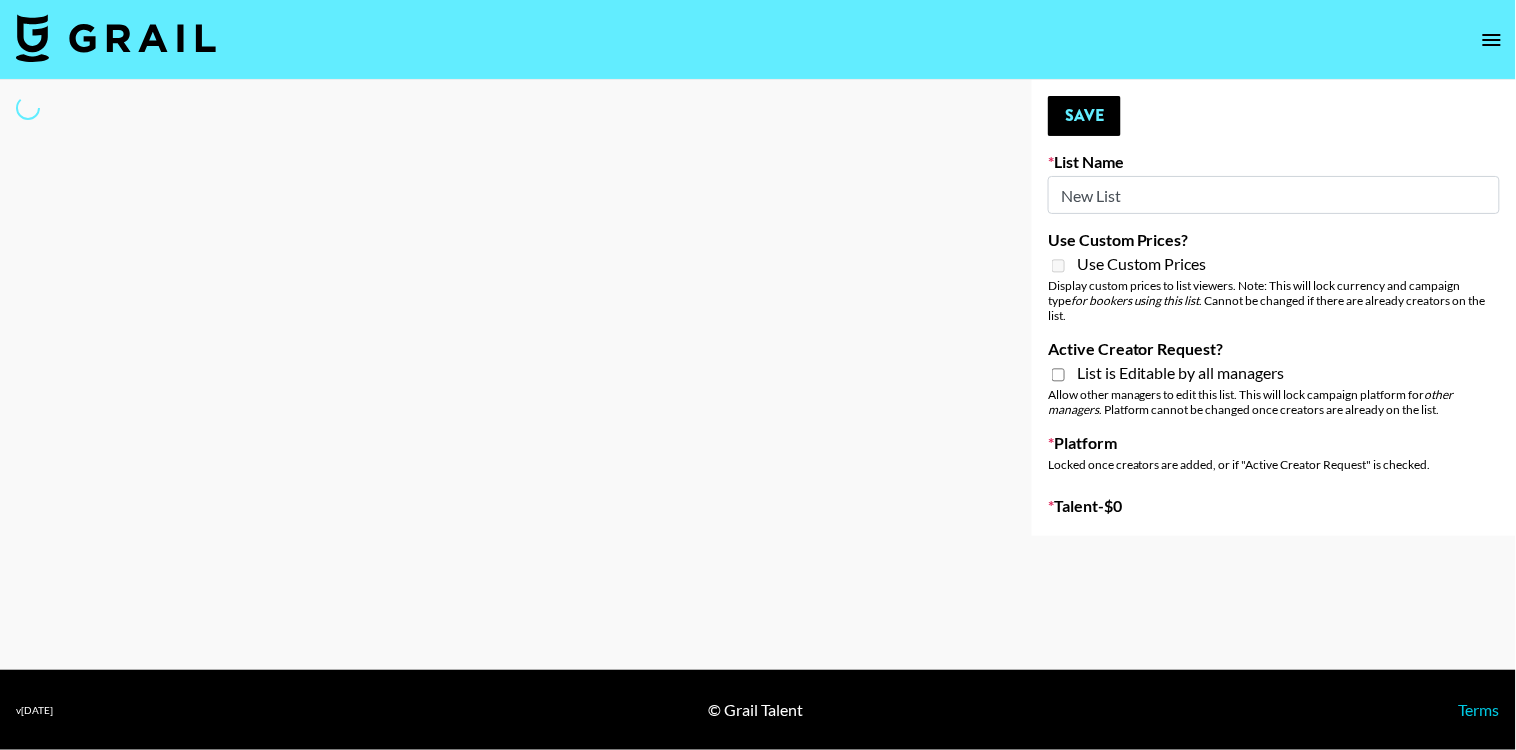 select on "Song" 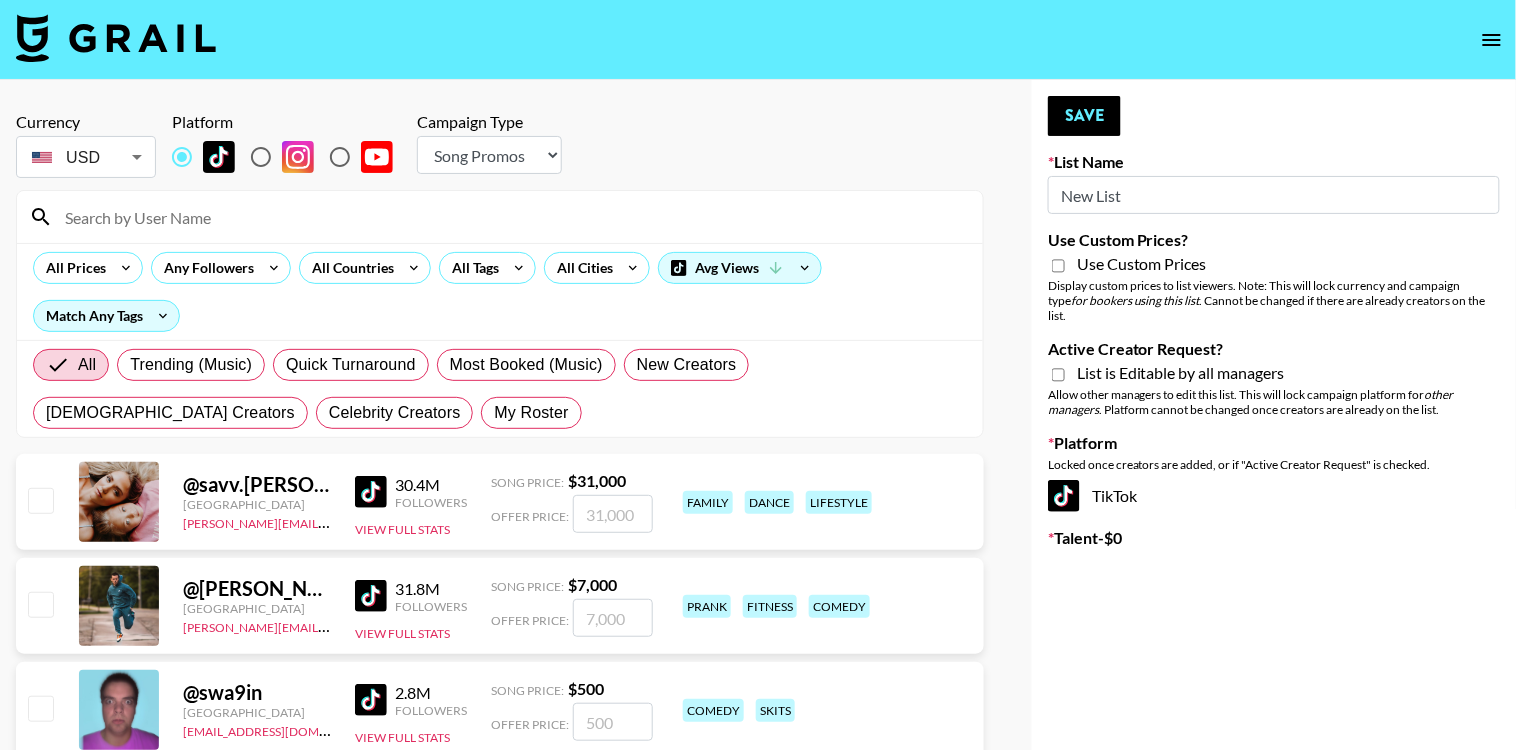 click on "New List" at bounding box center [1274, 195] 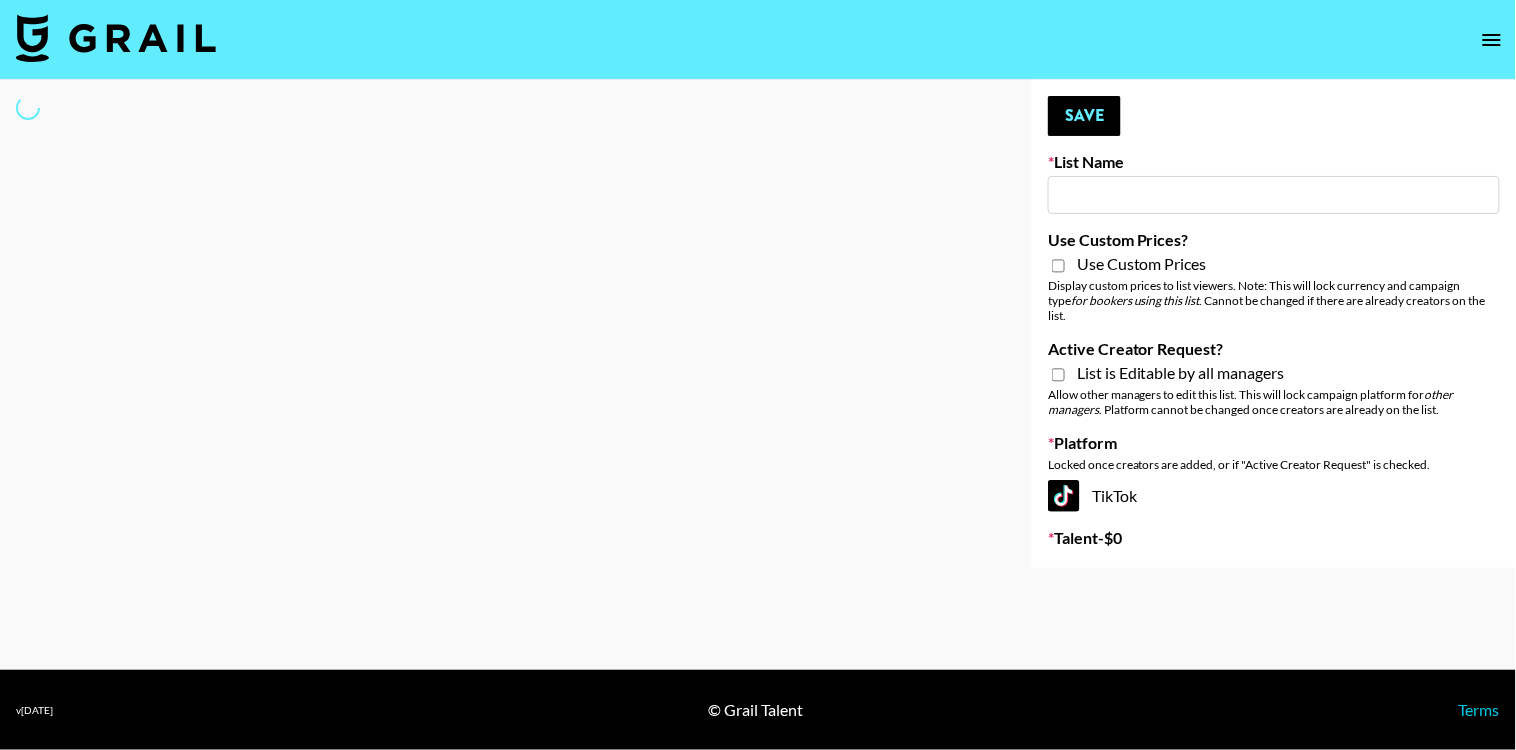 paste on "[URL][DOMAIN_NAME]" 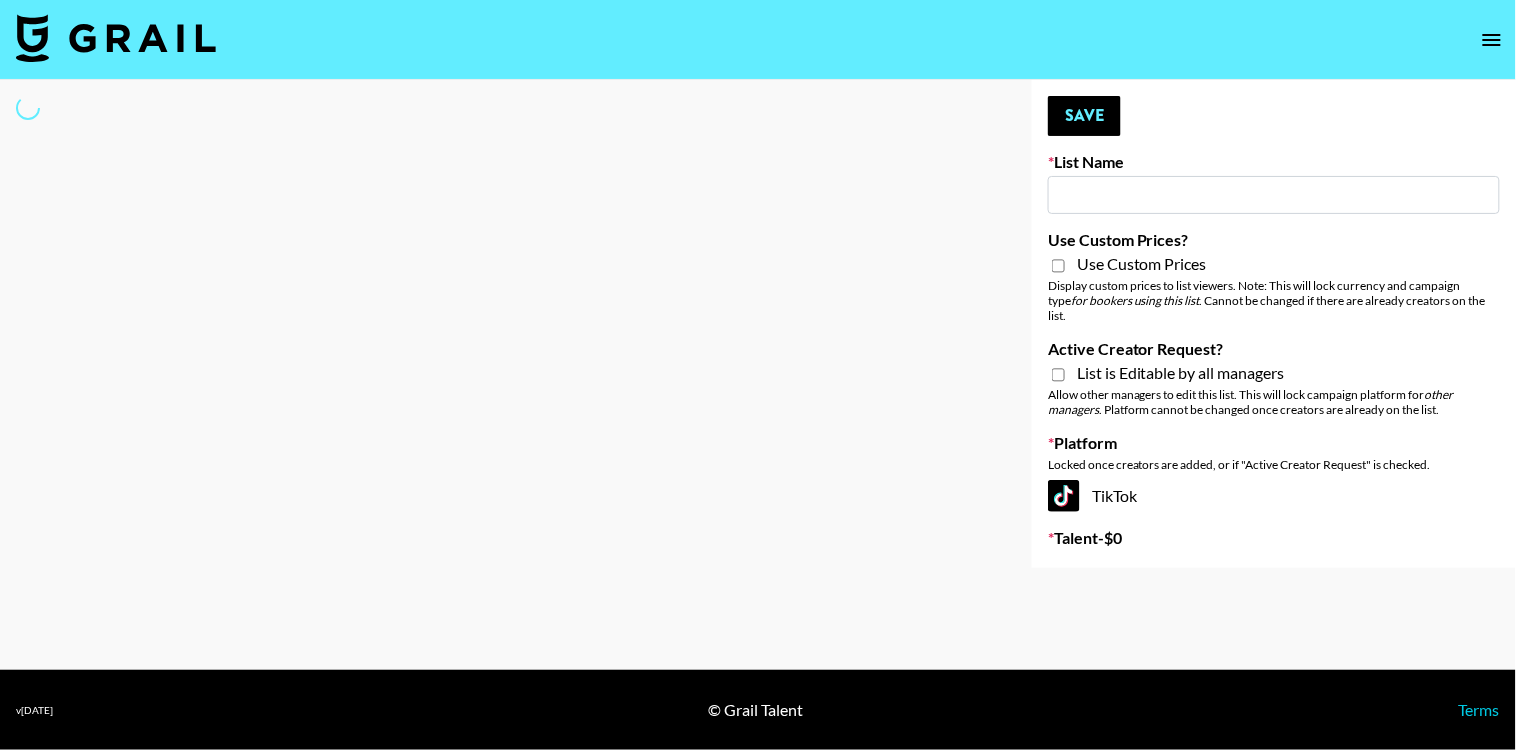 type on "[URL][DOMAIN_NAME]" 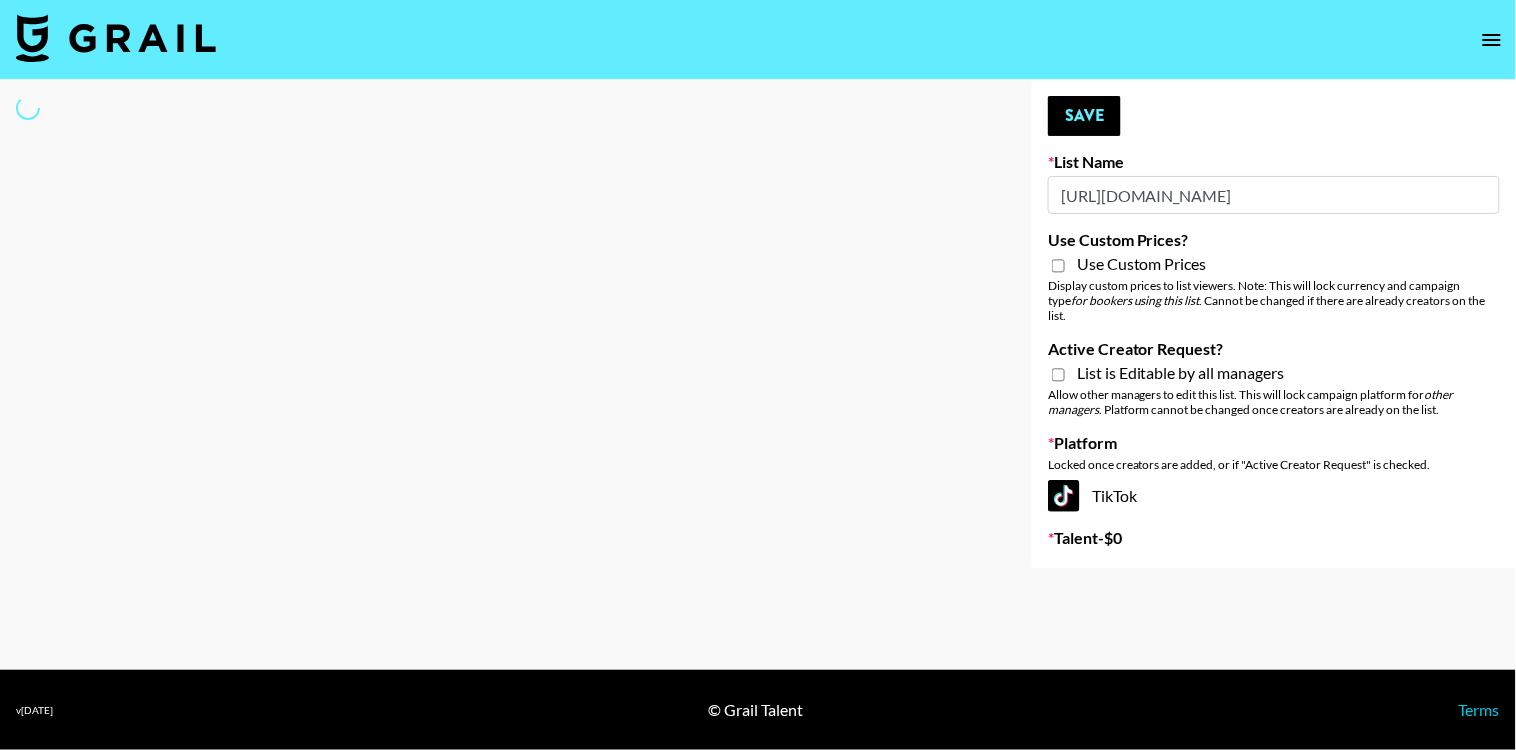 select on "Song" 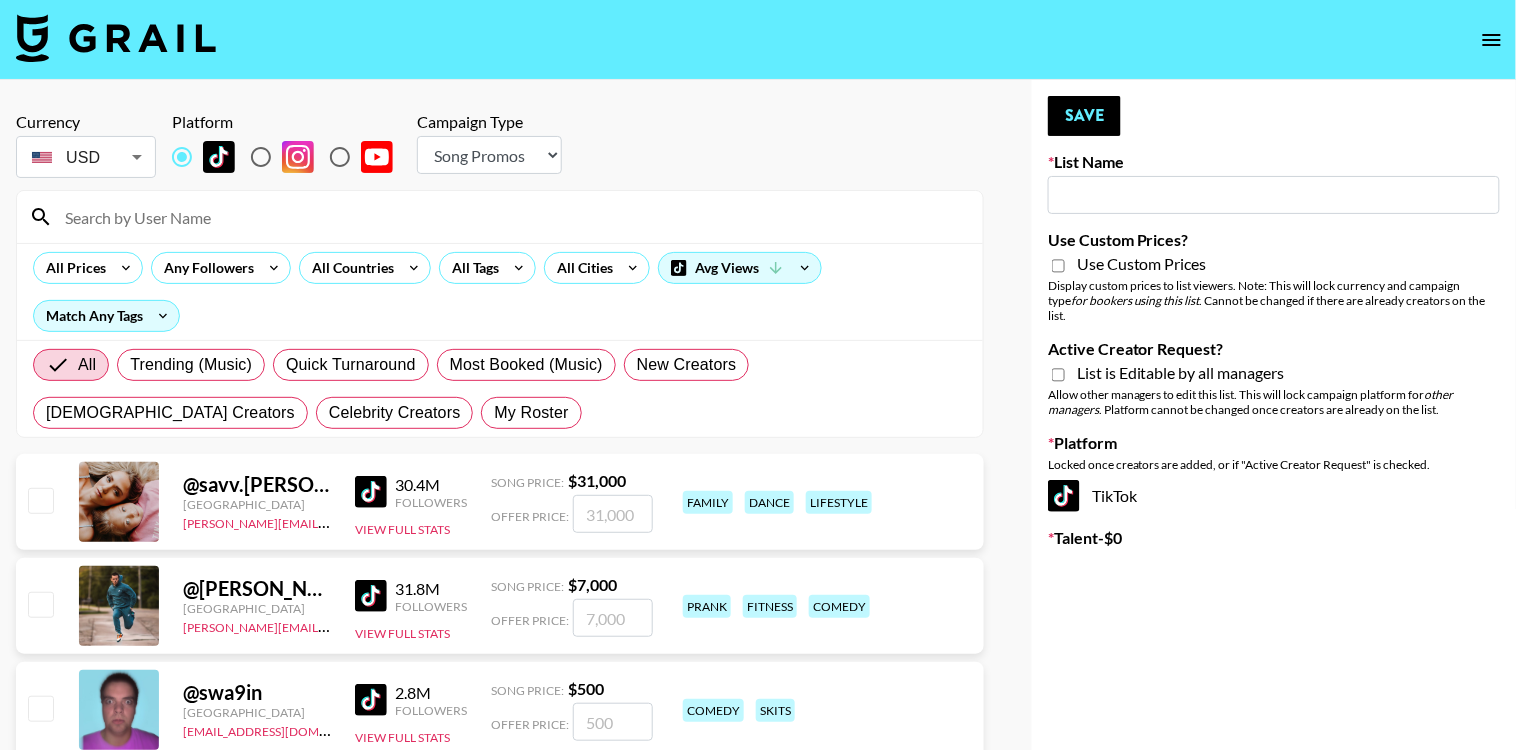 scroll, scrollTop: 0, scrollLeft: 0, axis: both 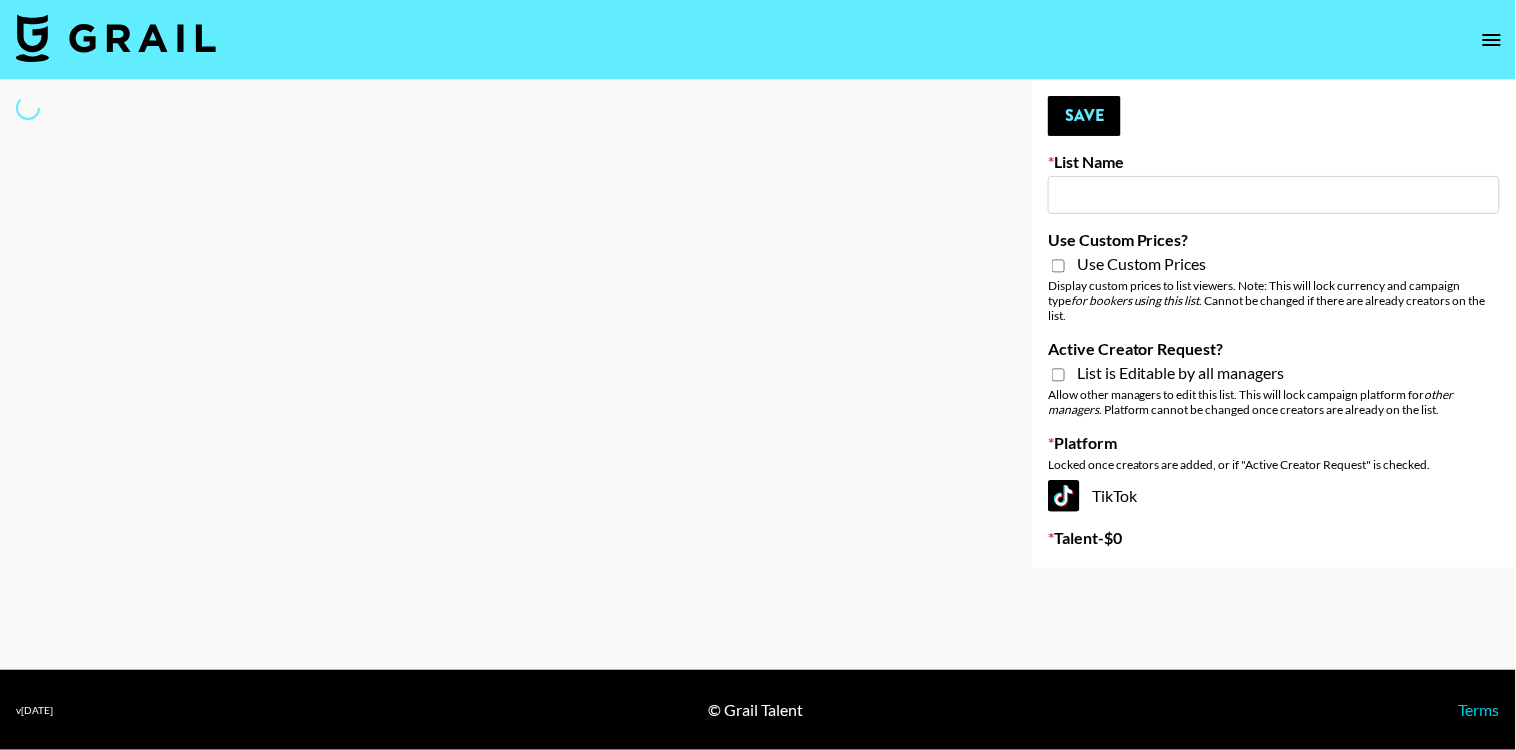 type on "L" 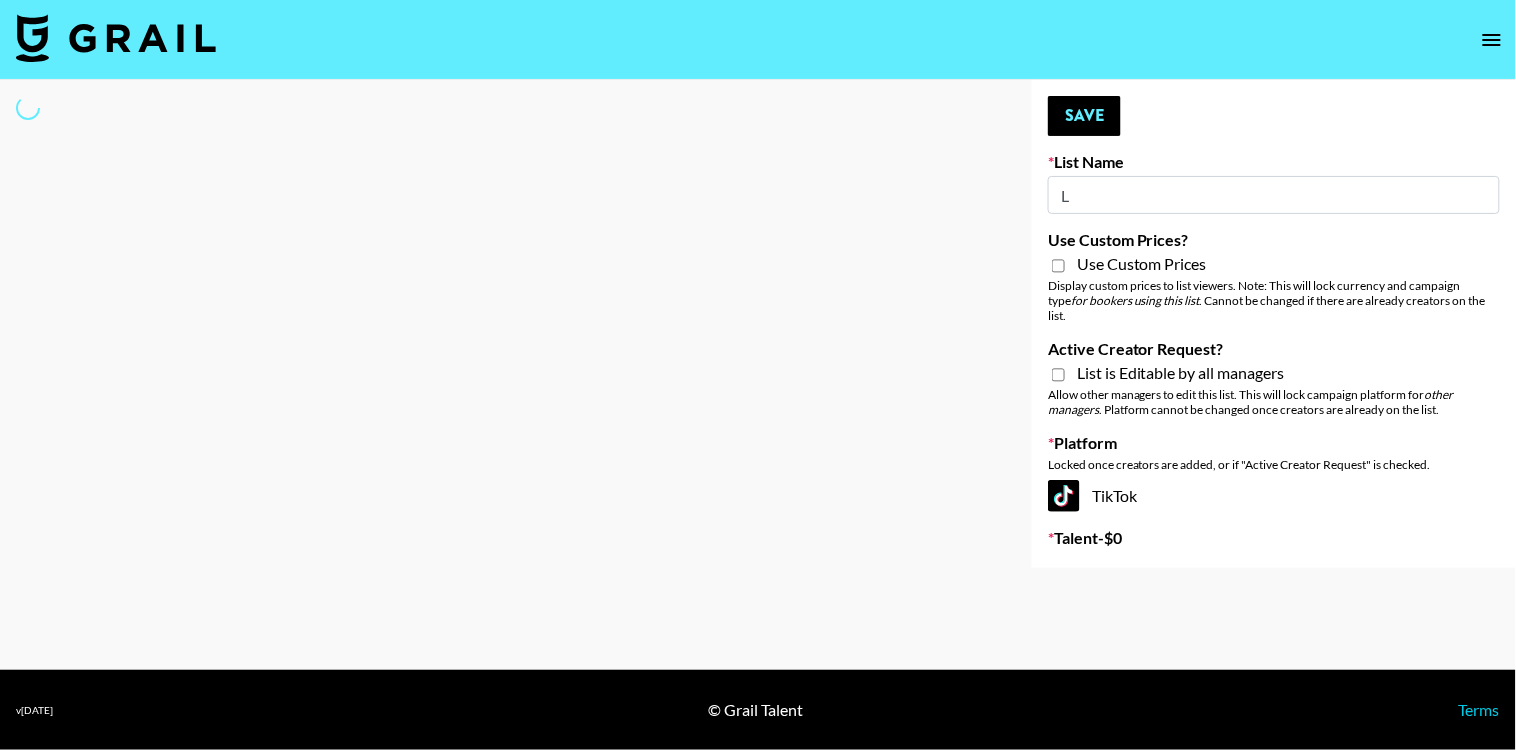 select on "Song" 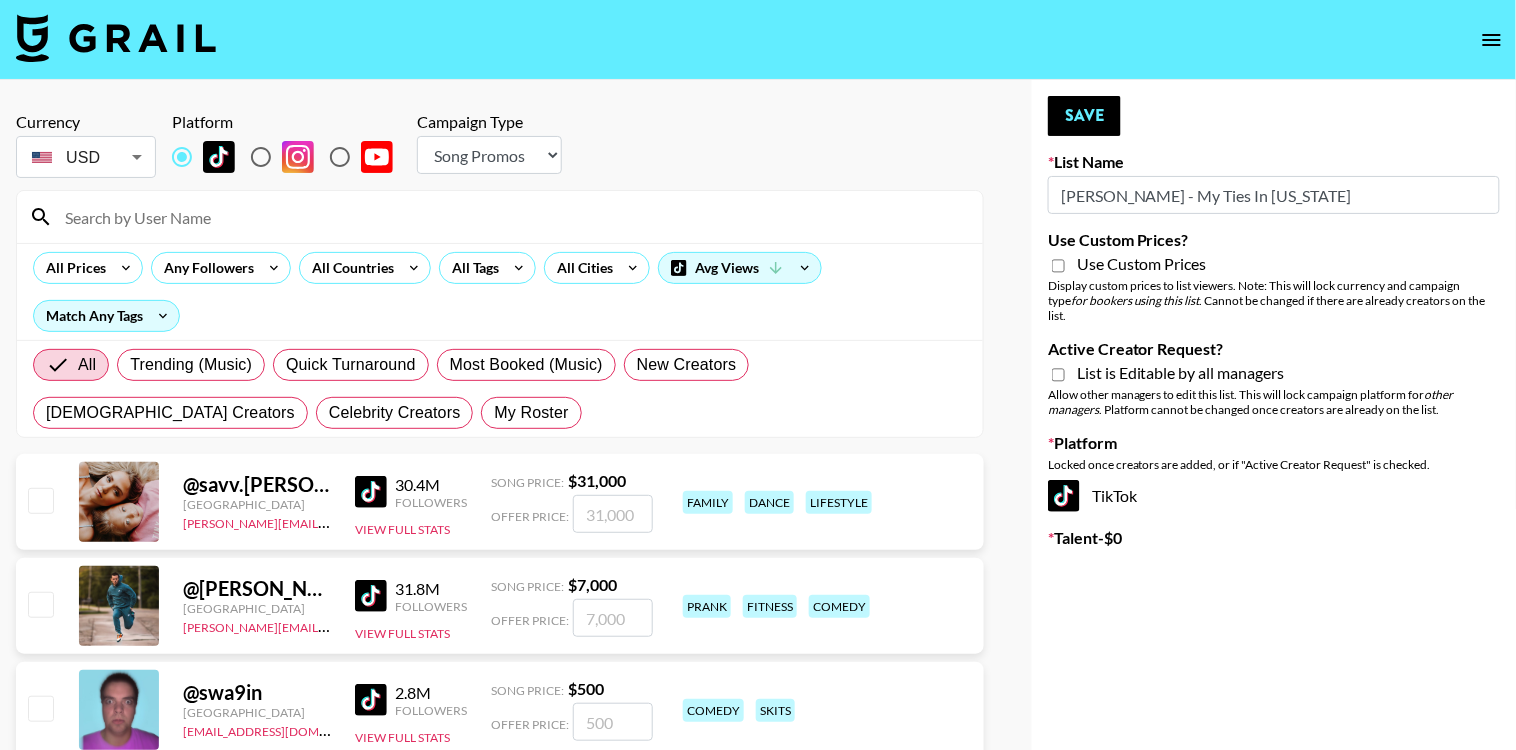 type on "[PERSON_NAME] - My Ties In [US_STATE]" 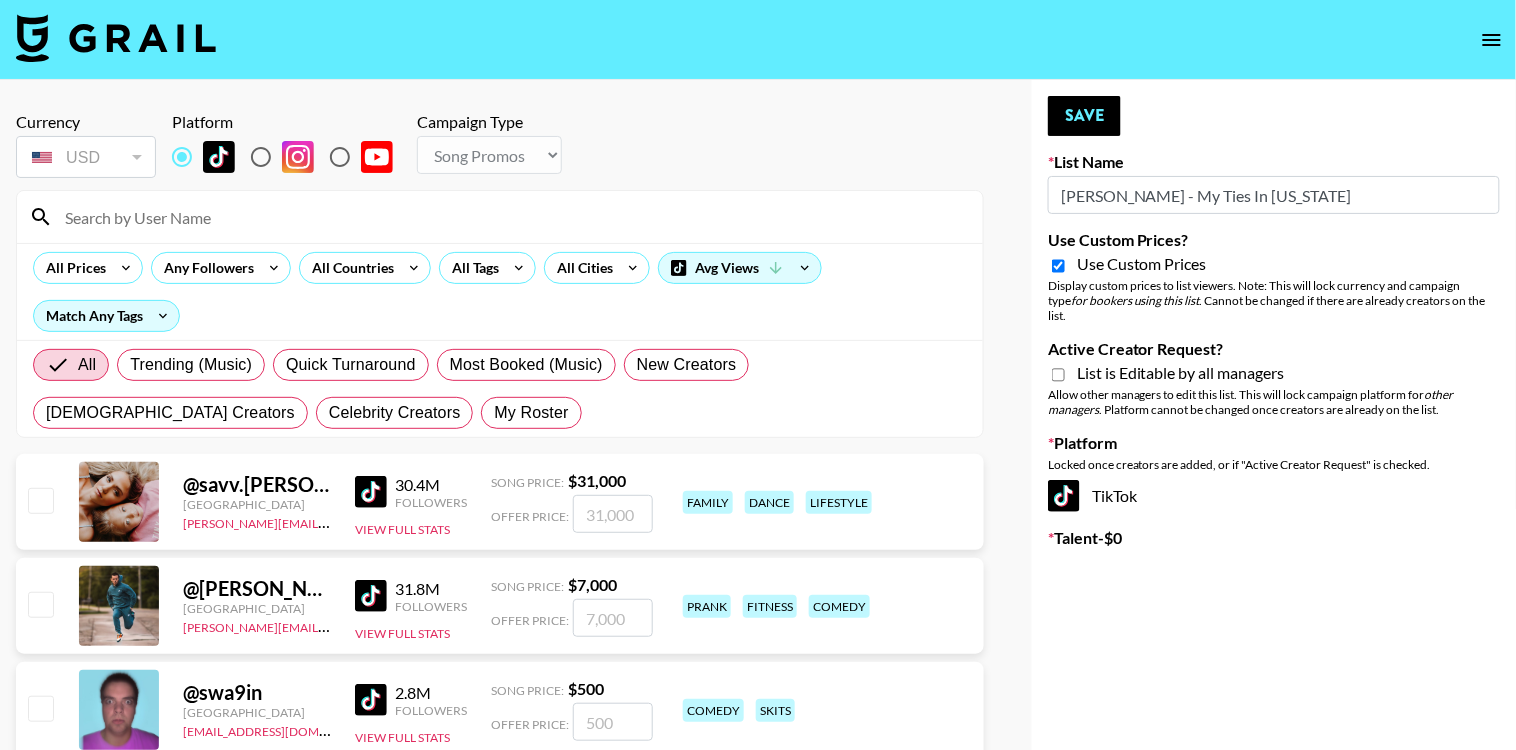 click on "Use Custom Prices" at bounding box center (1142, 264) 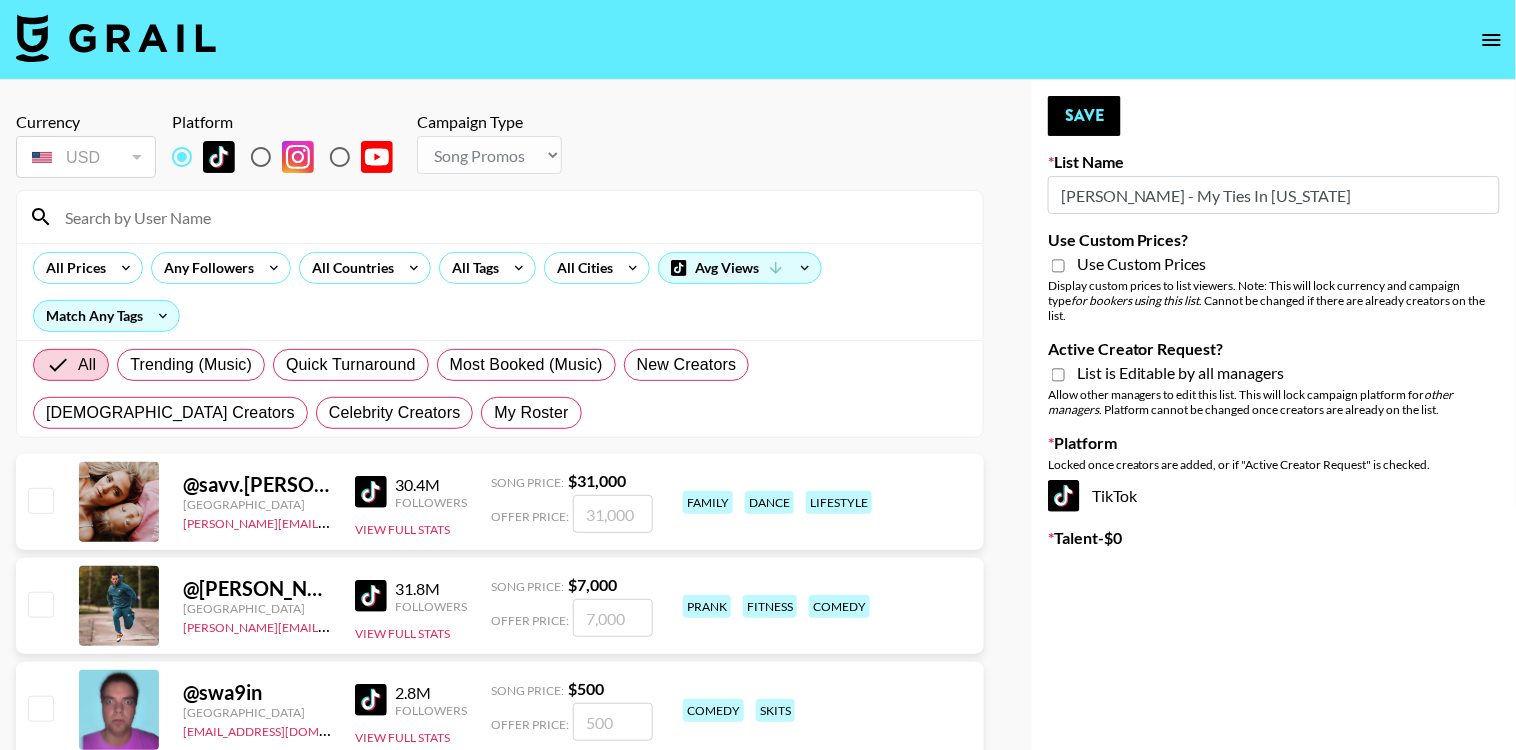 checkbox on "false" 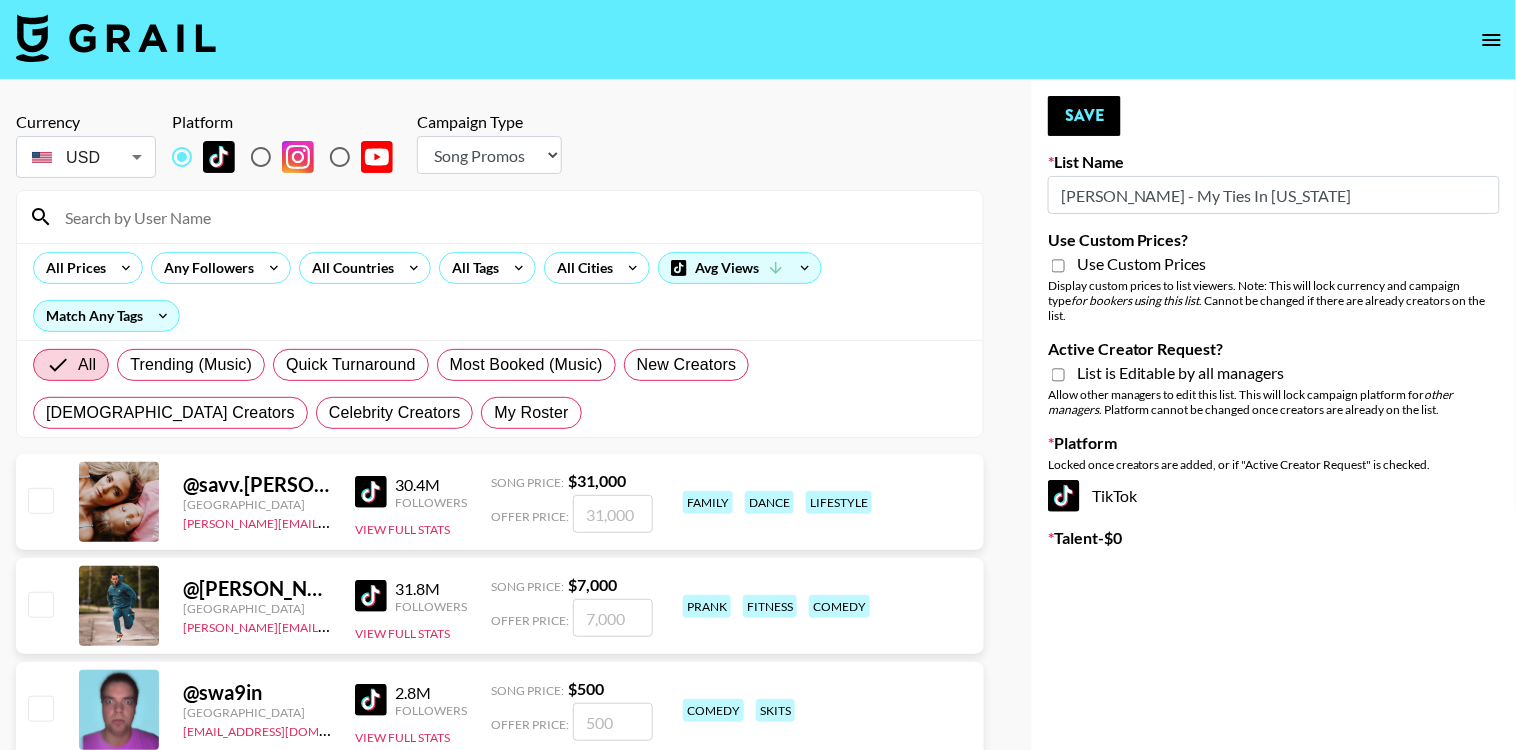 click on "List is Editable by all managers" at bounding box center (1181, 373) 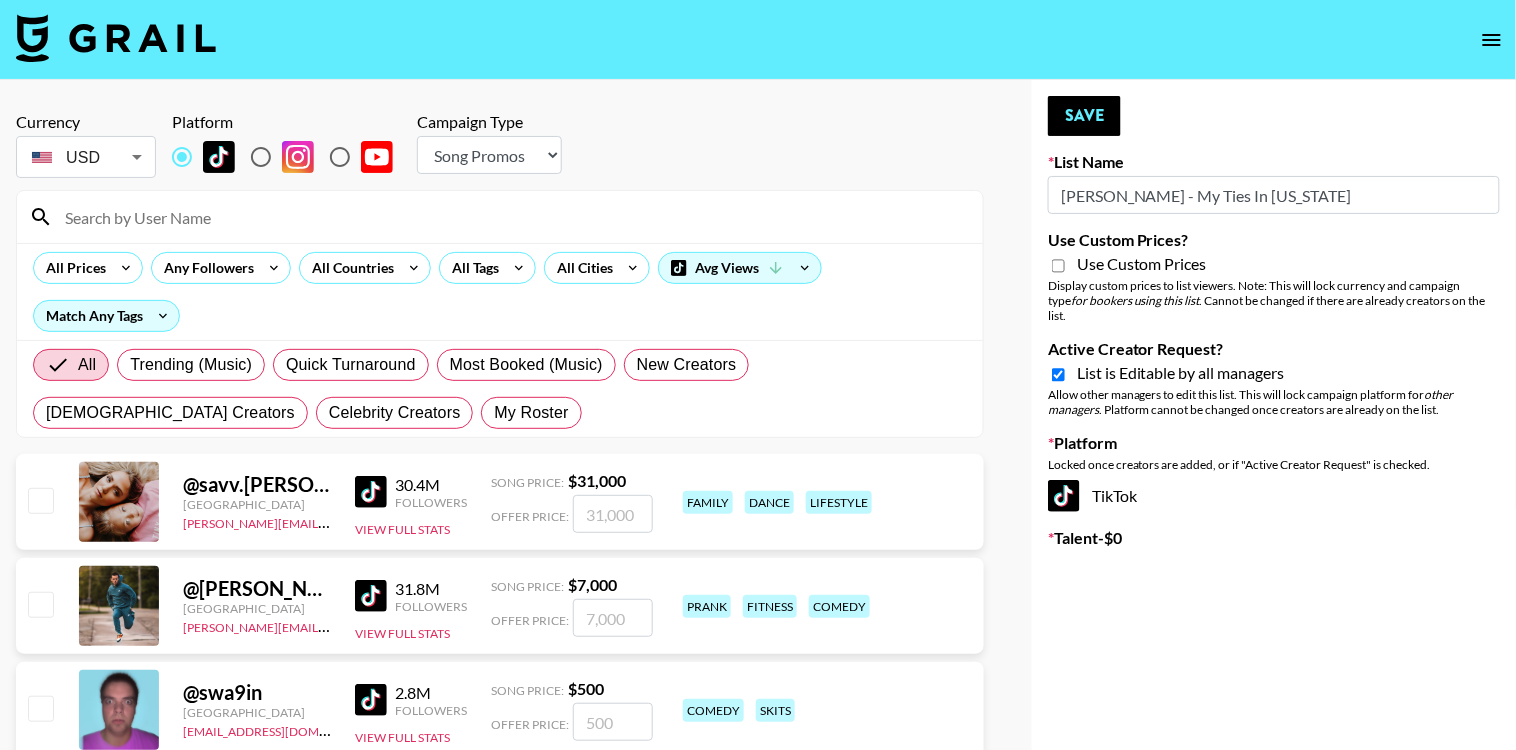 checkbox on "true" 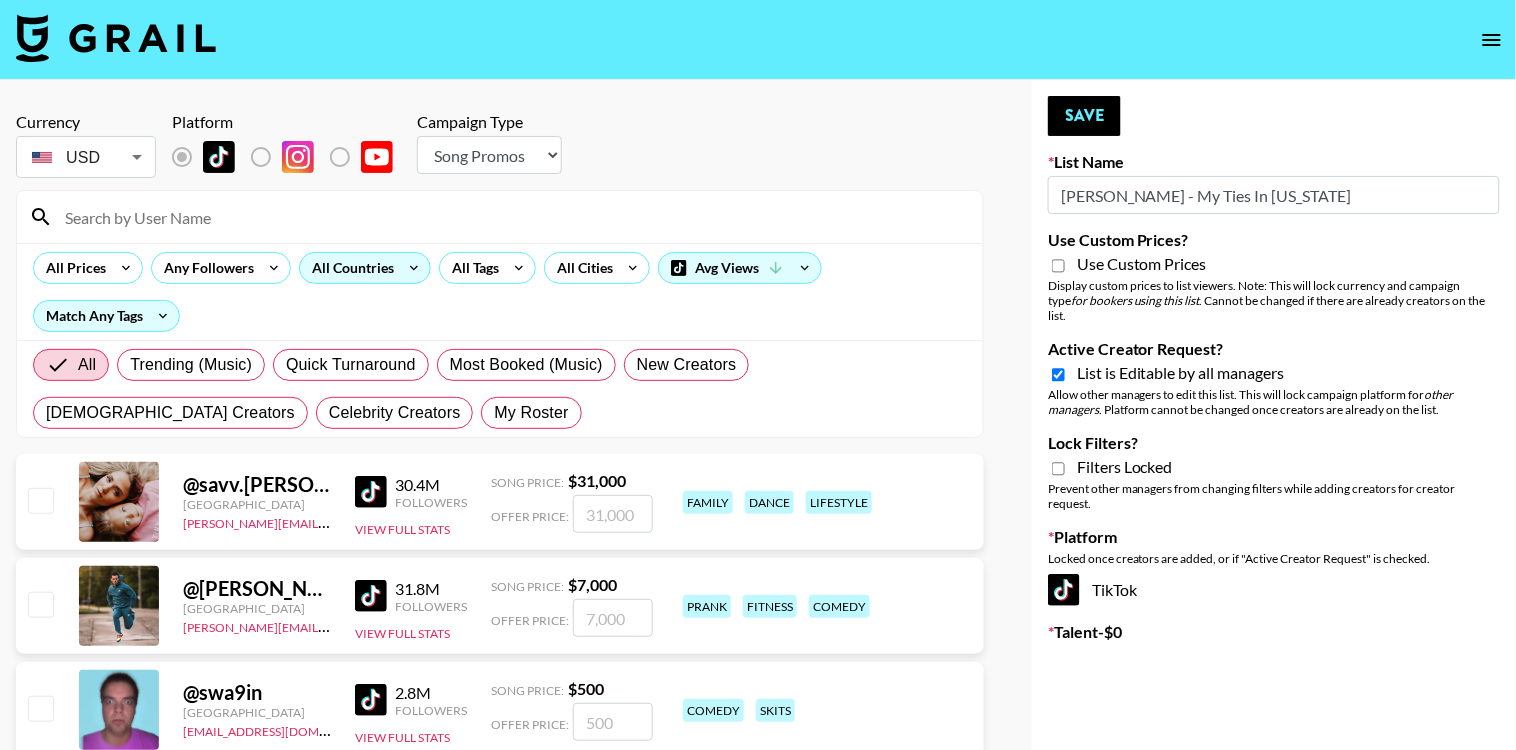 click on "All Countries" at bounding box center [349, 268] 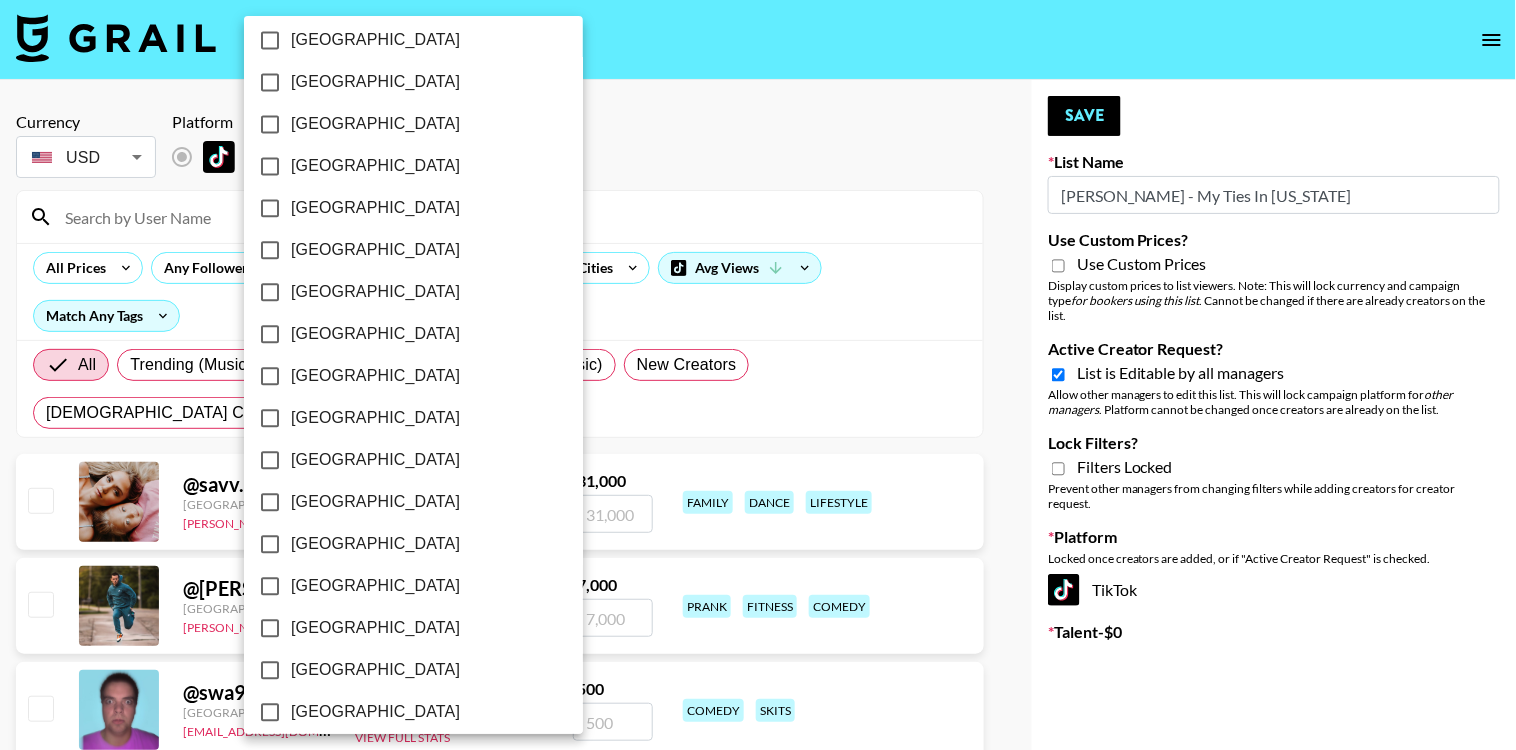 scroll, scrollTop: 1581, scrollLeft: 0, axis: vertical 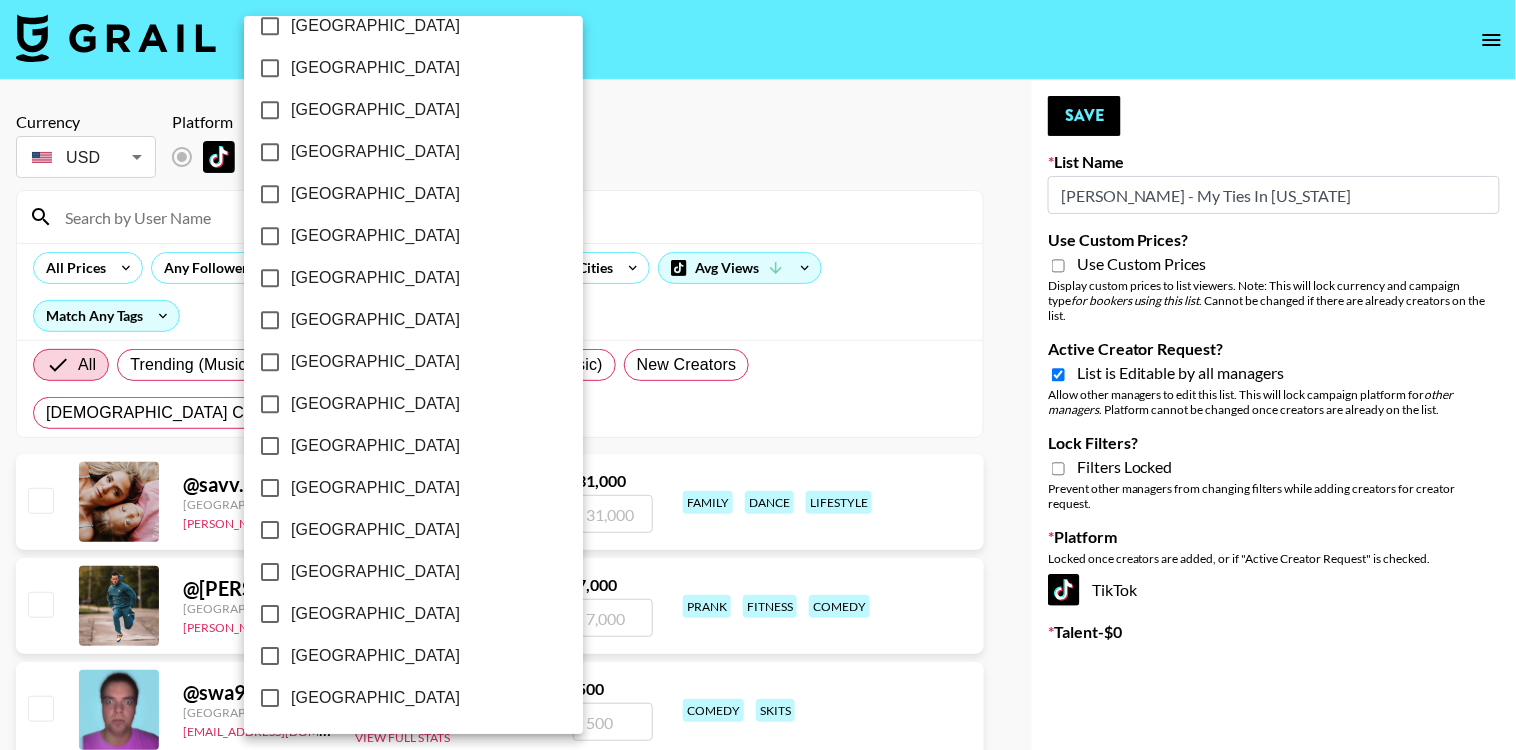 click on "[GEOGRAPHIC_DATA]" at bounding box center (375, 614) 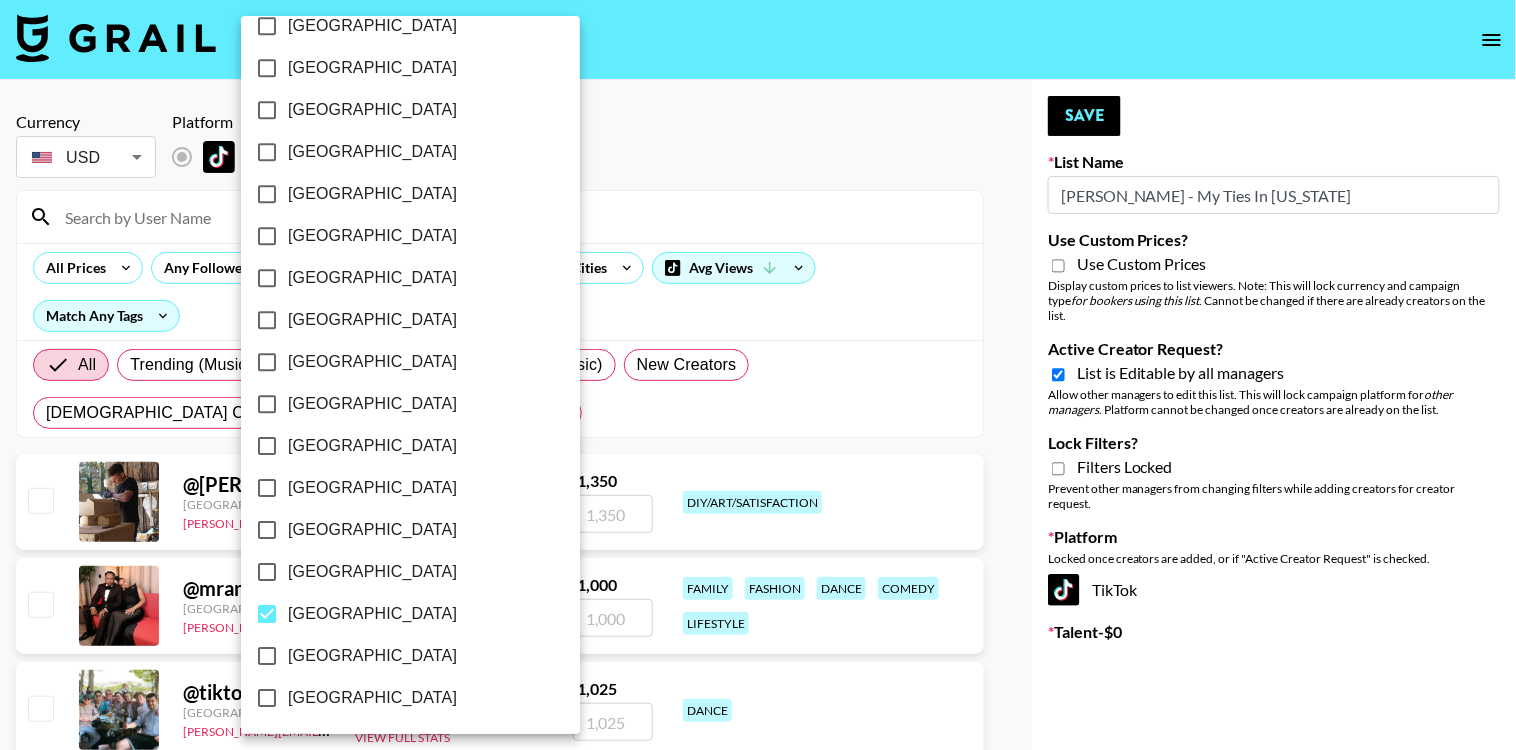 click at bounding box center [758, 375] 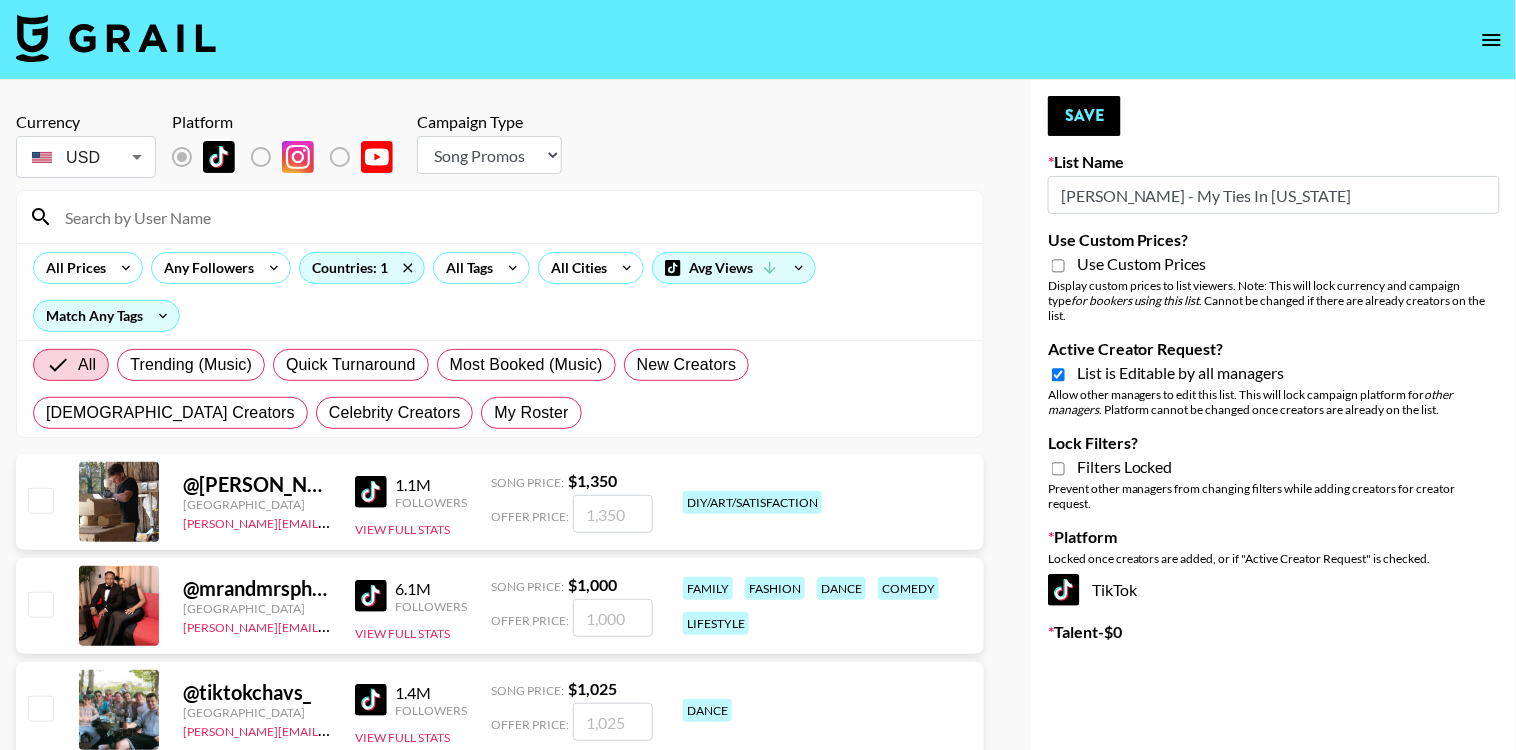 click on "Lock Filters?" at bounding box center (1058, 469) 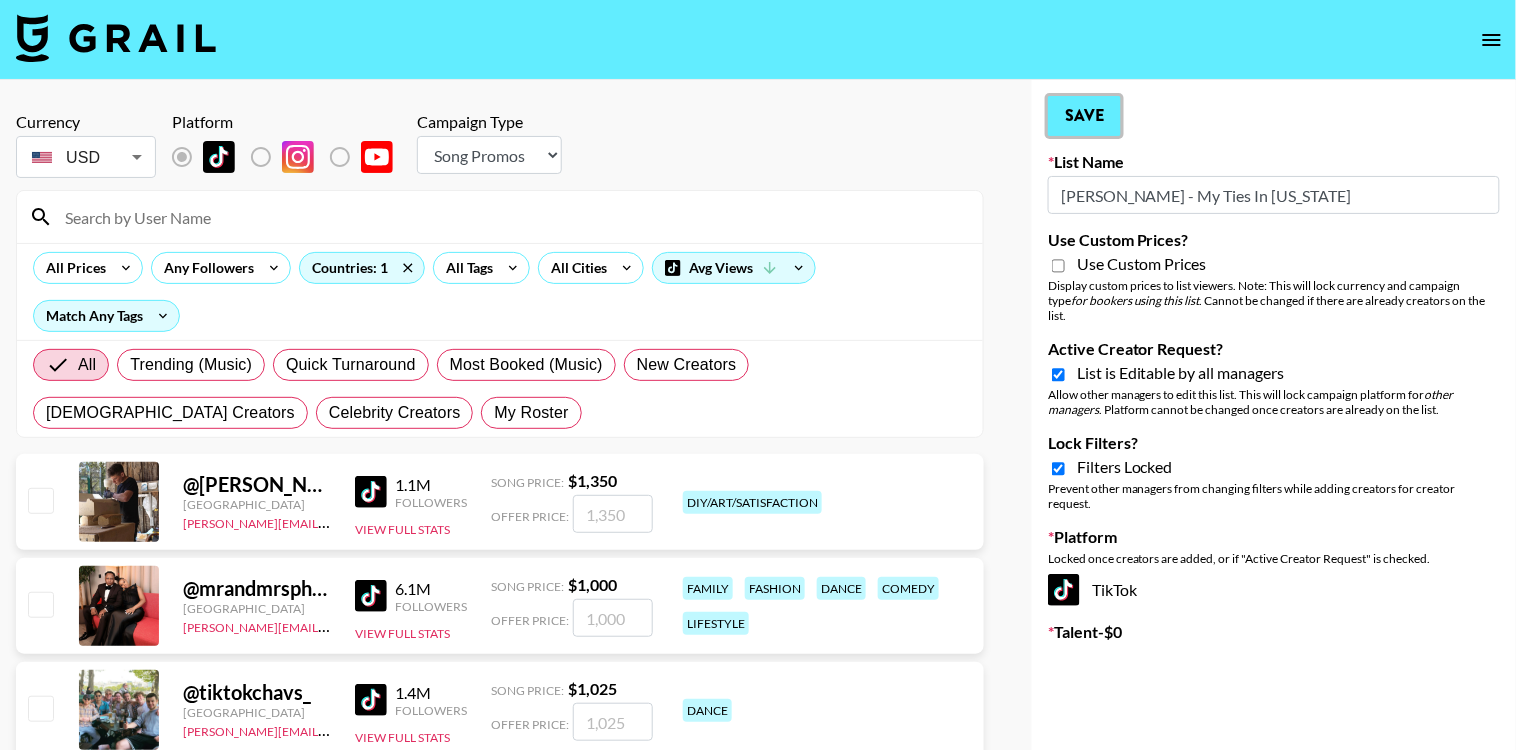 click on "Save" at bounding box center (1084, 116) 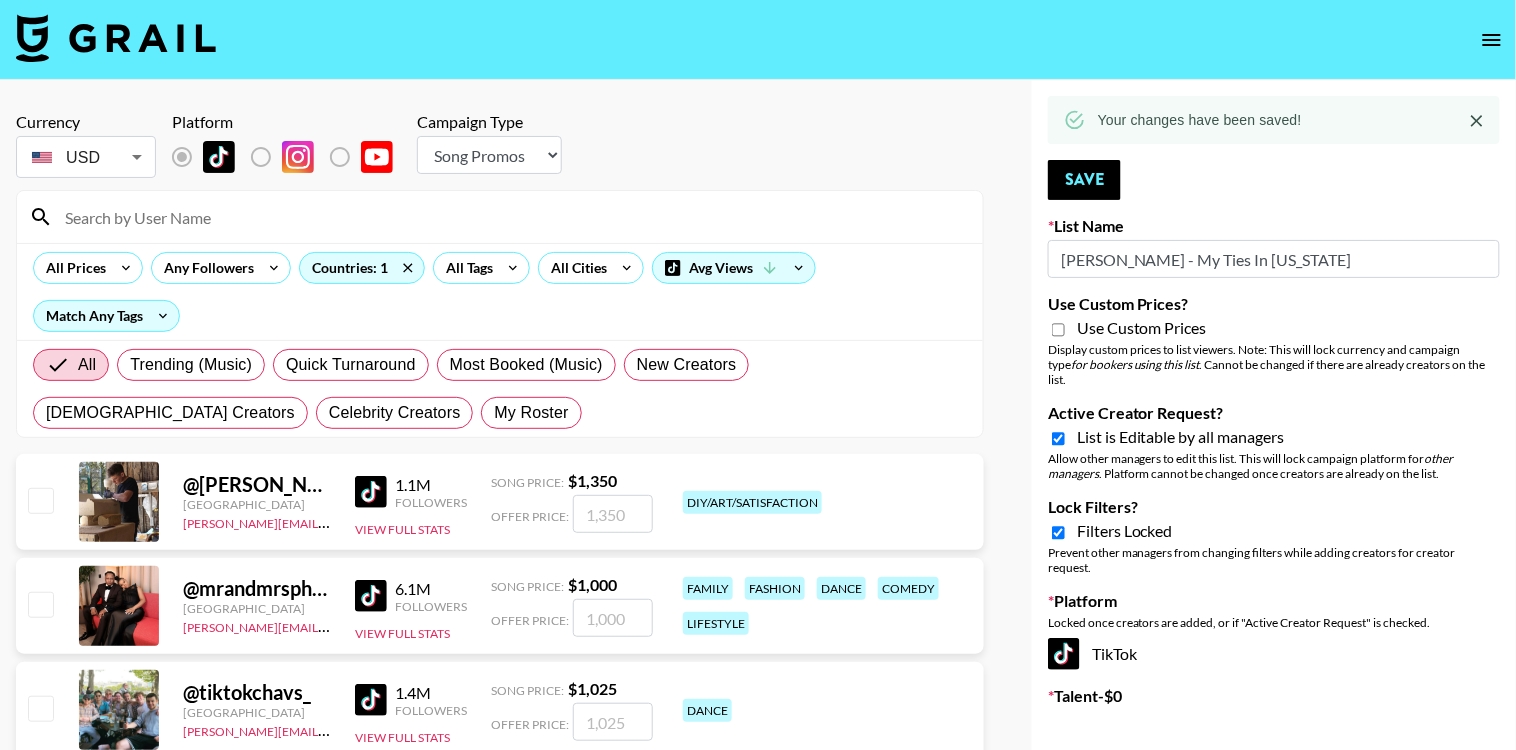 click 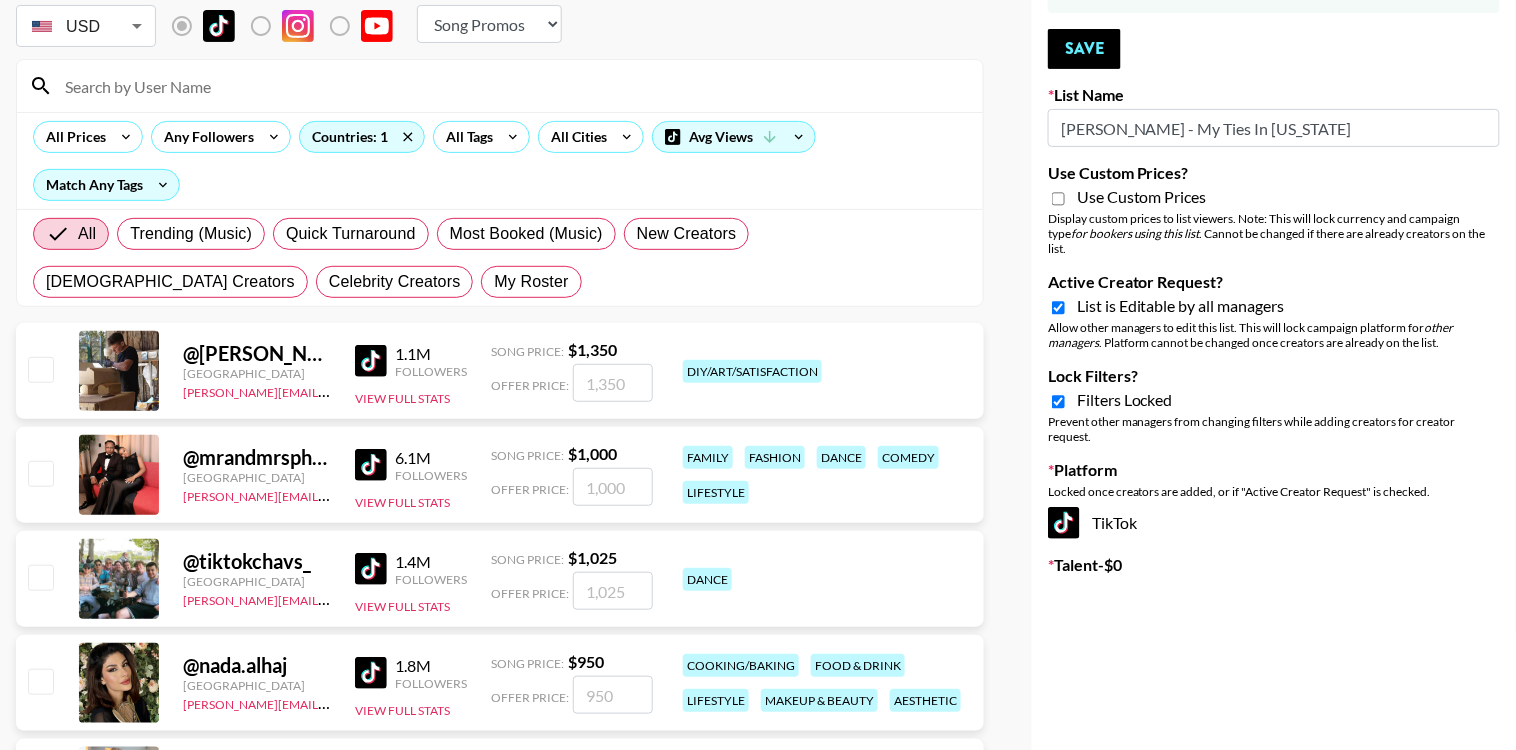 scroll, scrollTop: 102, scrollLeft: 0, axis: vertical 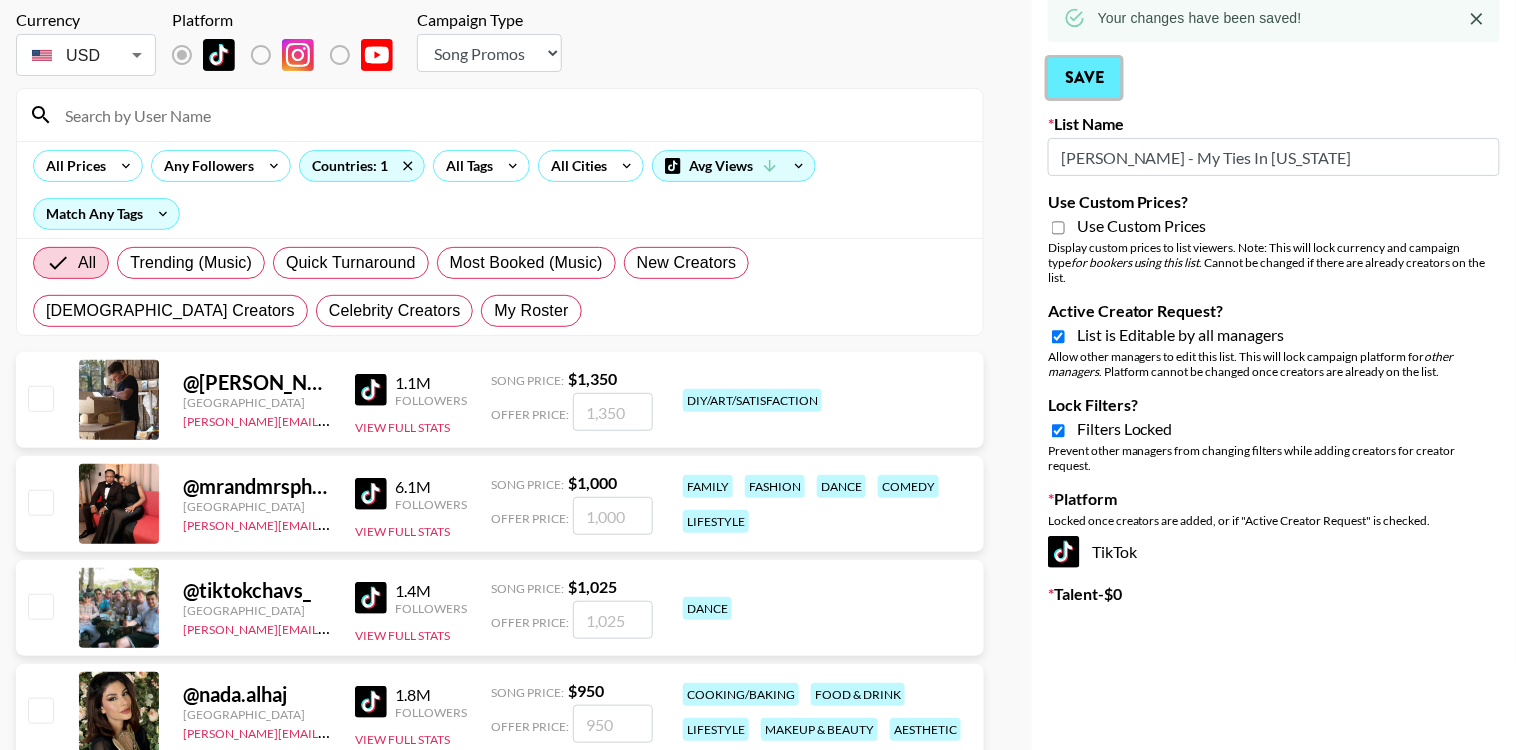 click on "Save" at bounding box center [1084, 78] 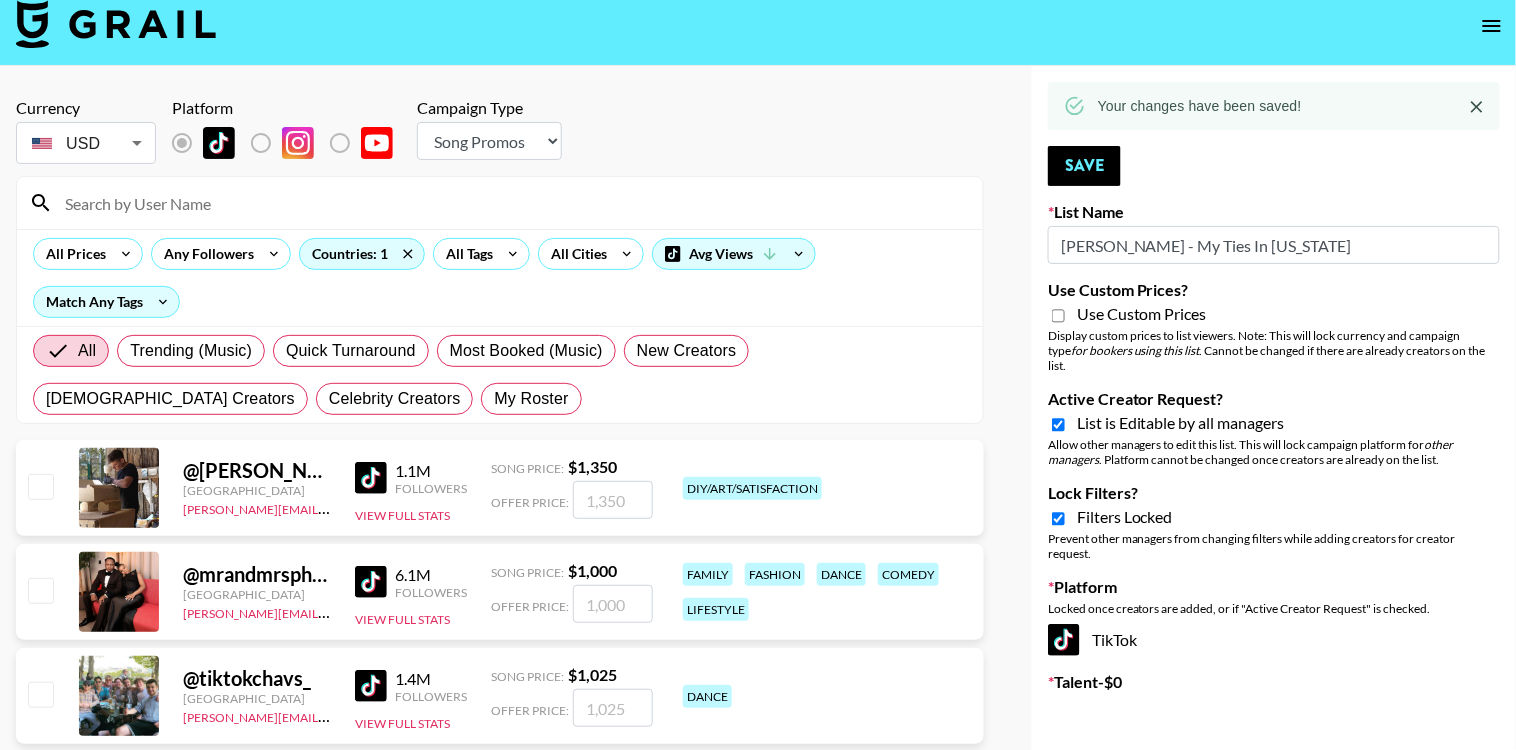 scroll, scrollTop: 0, scrollLeft: 0, axis: both 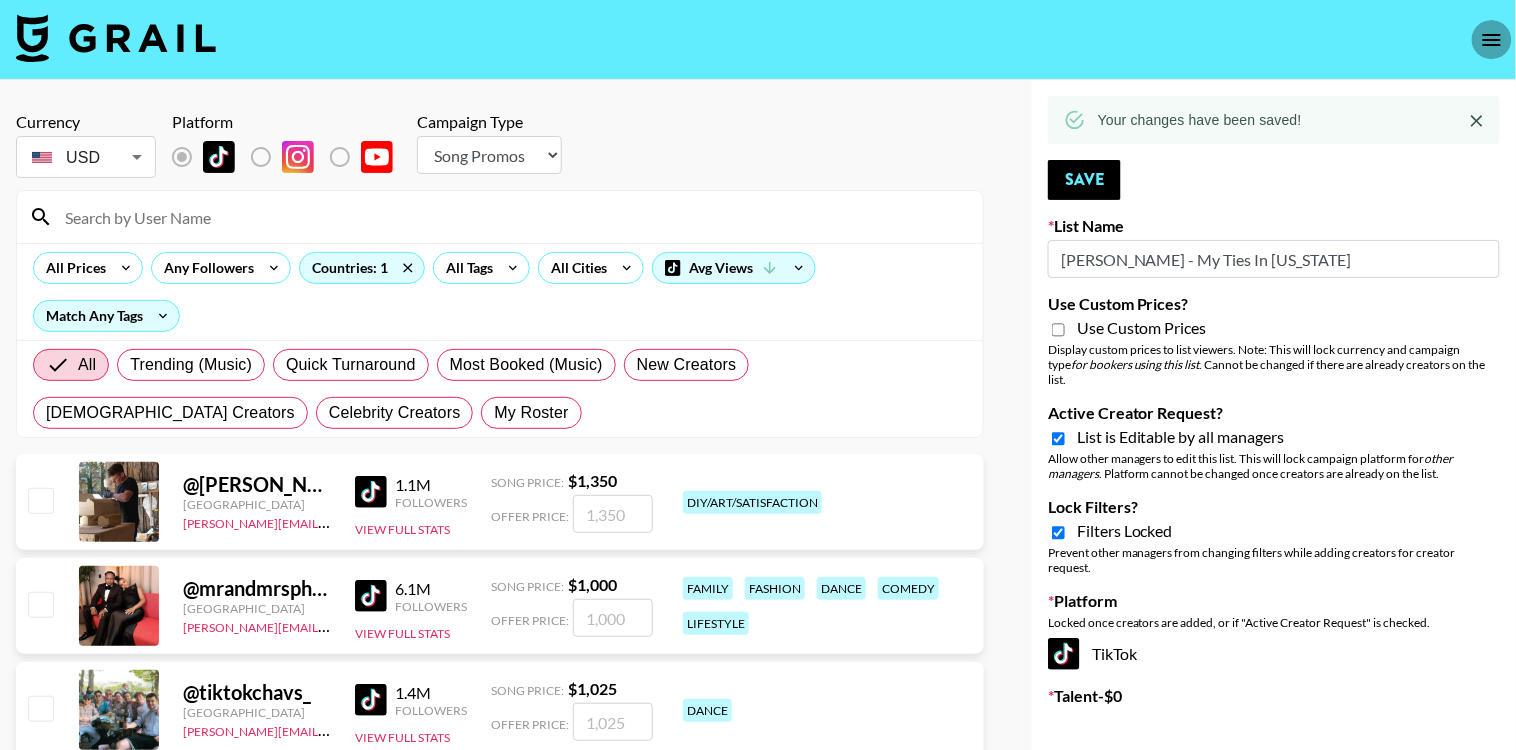 click 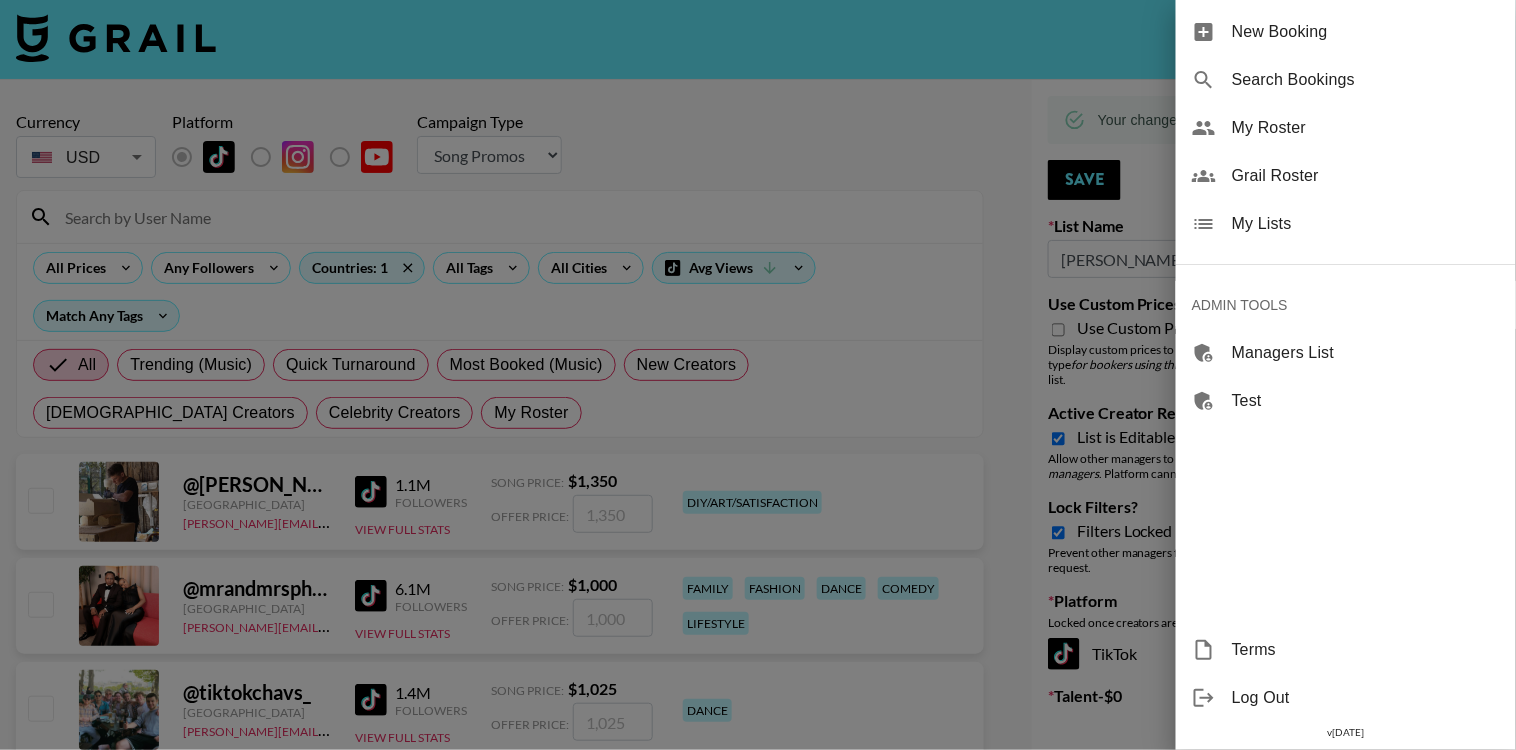 click on "My Lists" at bounding box center (1366, 224) 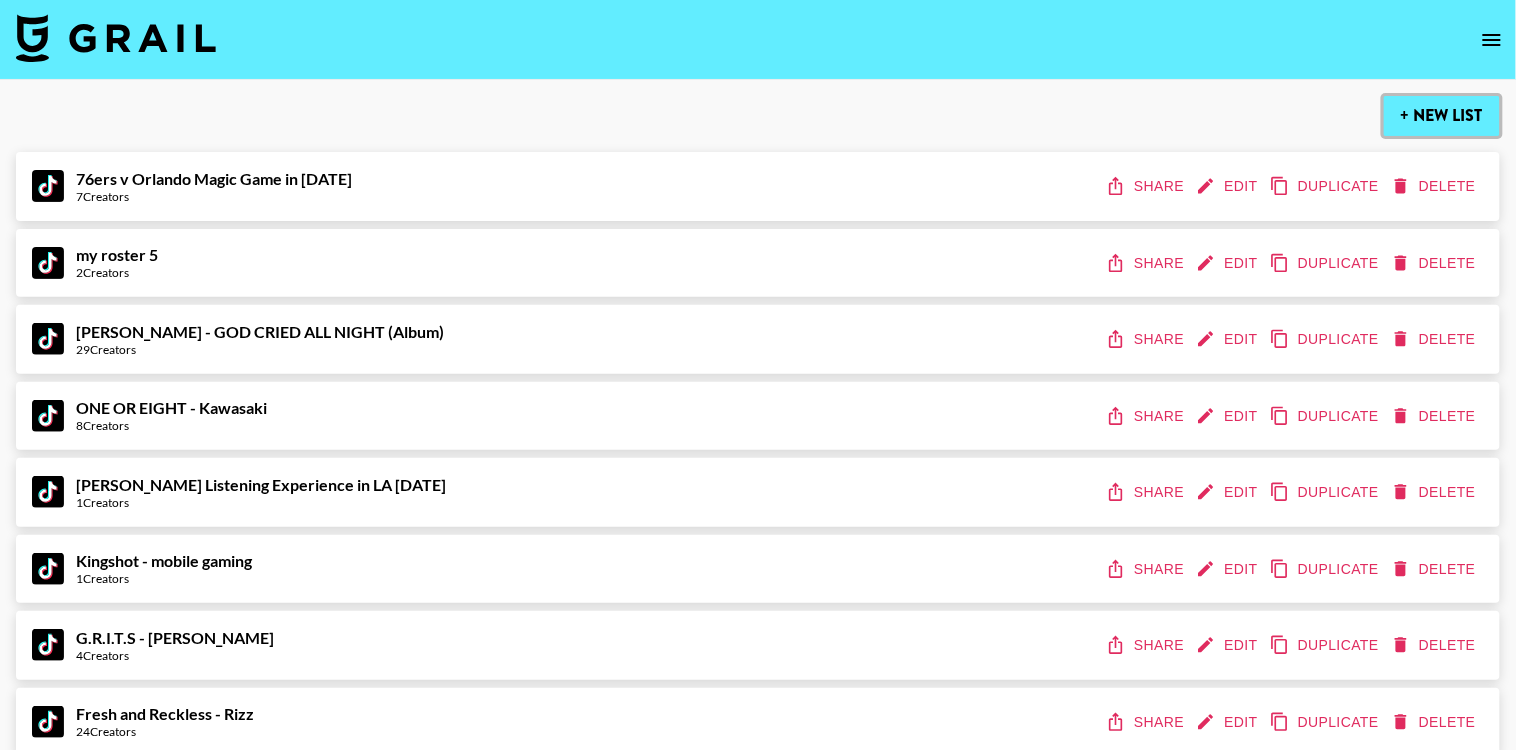 click on "+ New List" at bounding box center [1442, 116] 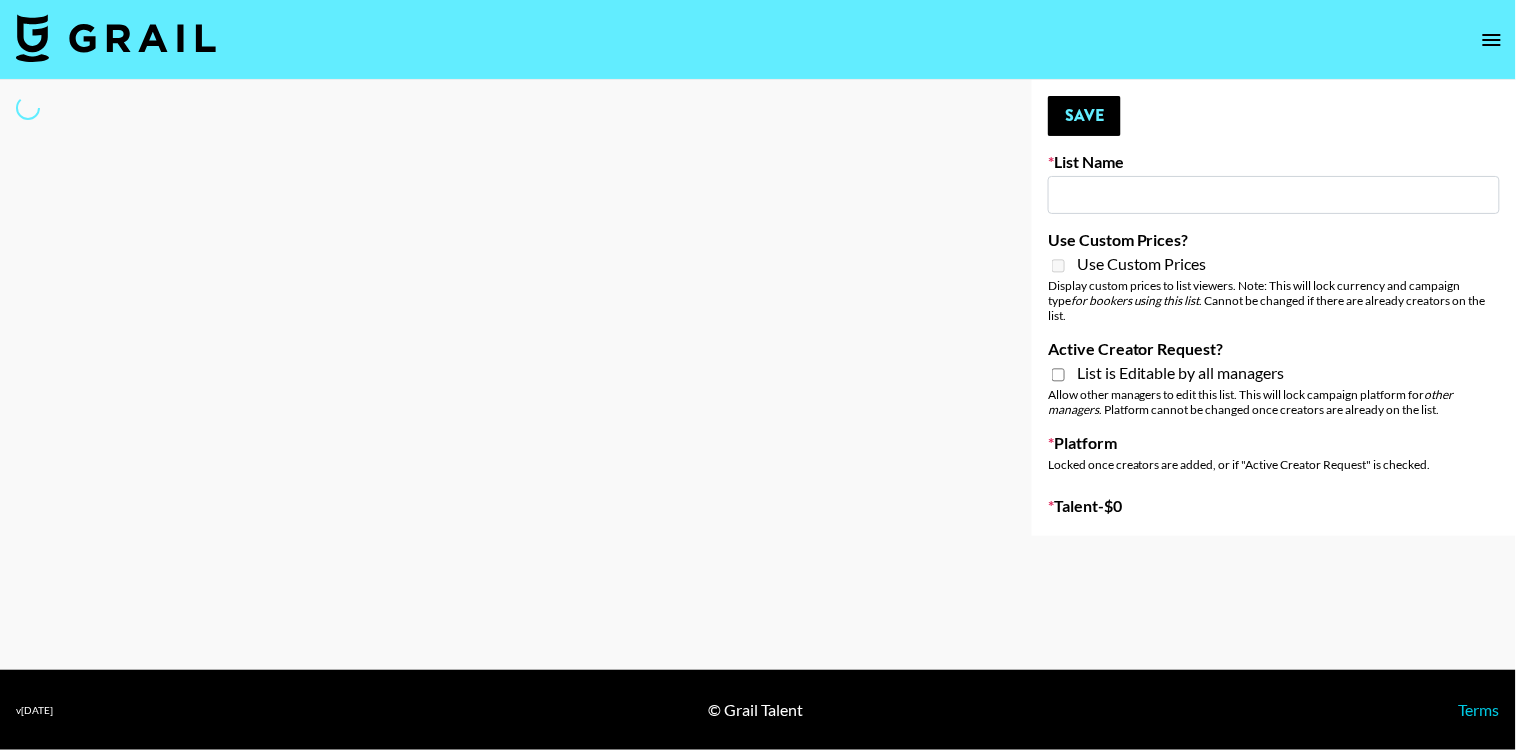 type on "New List" 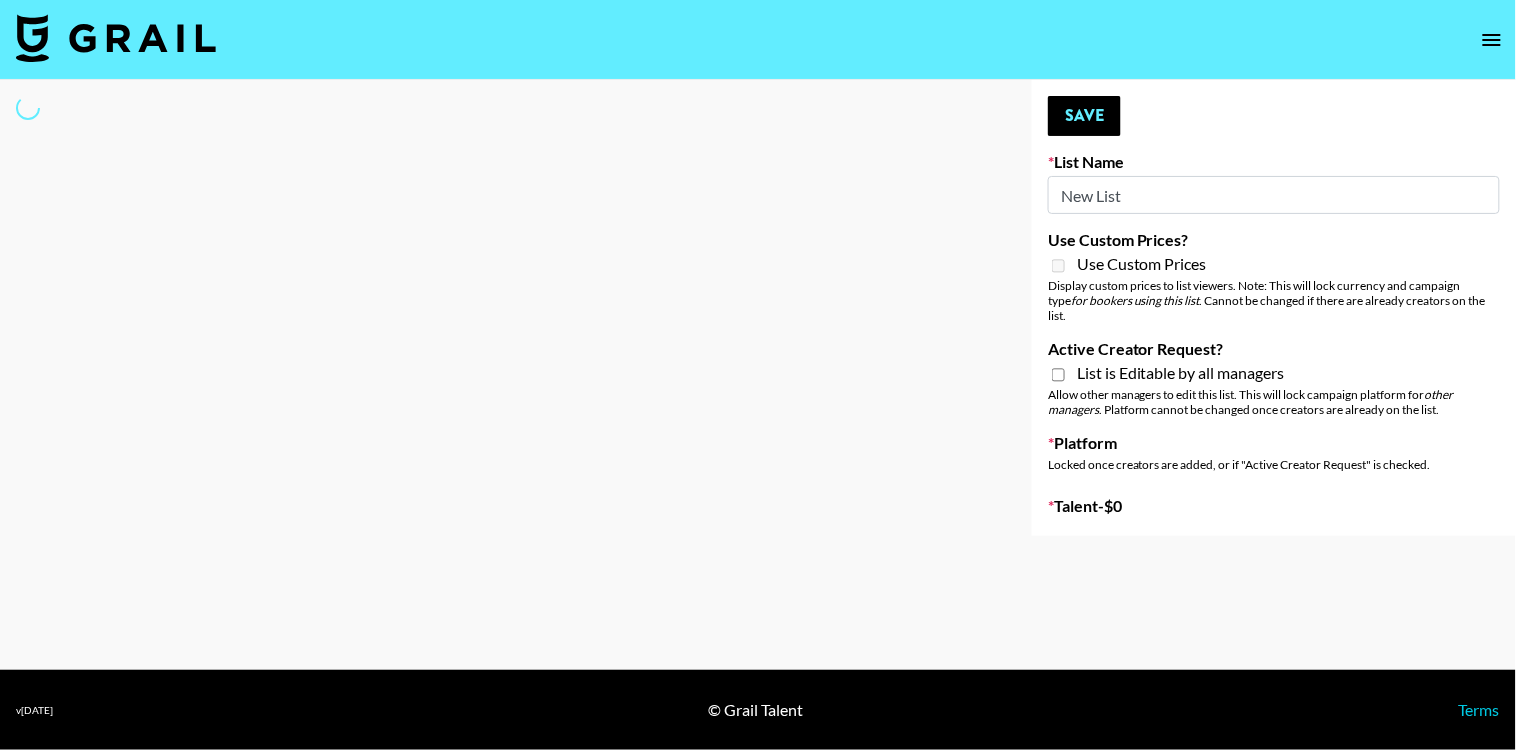 select on "Song" 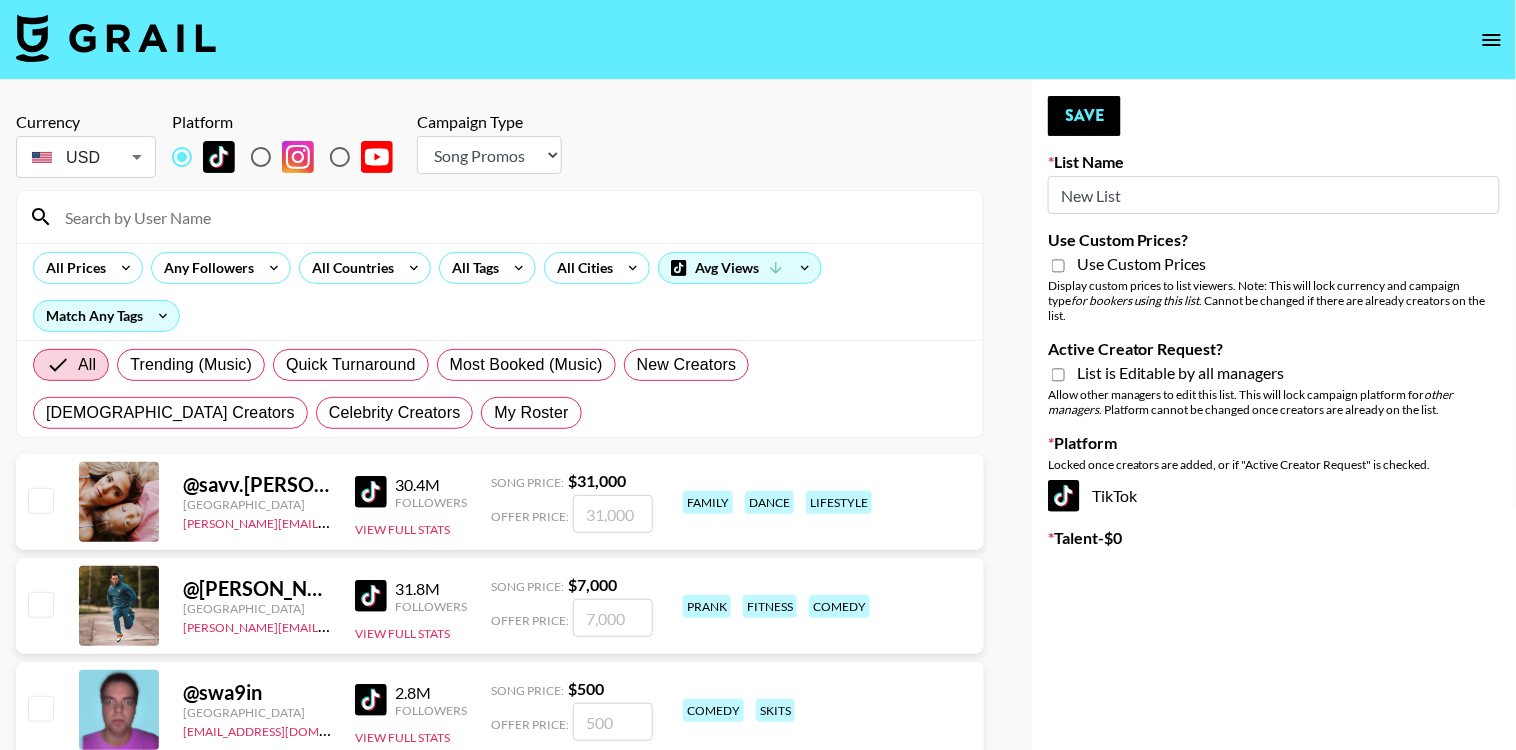 click on "New List" at bounding box center [1274, 195] 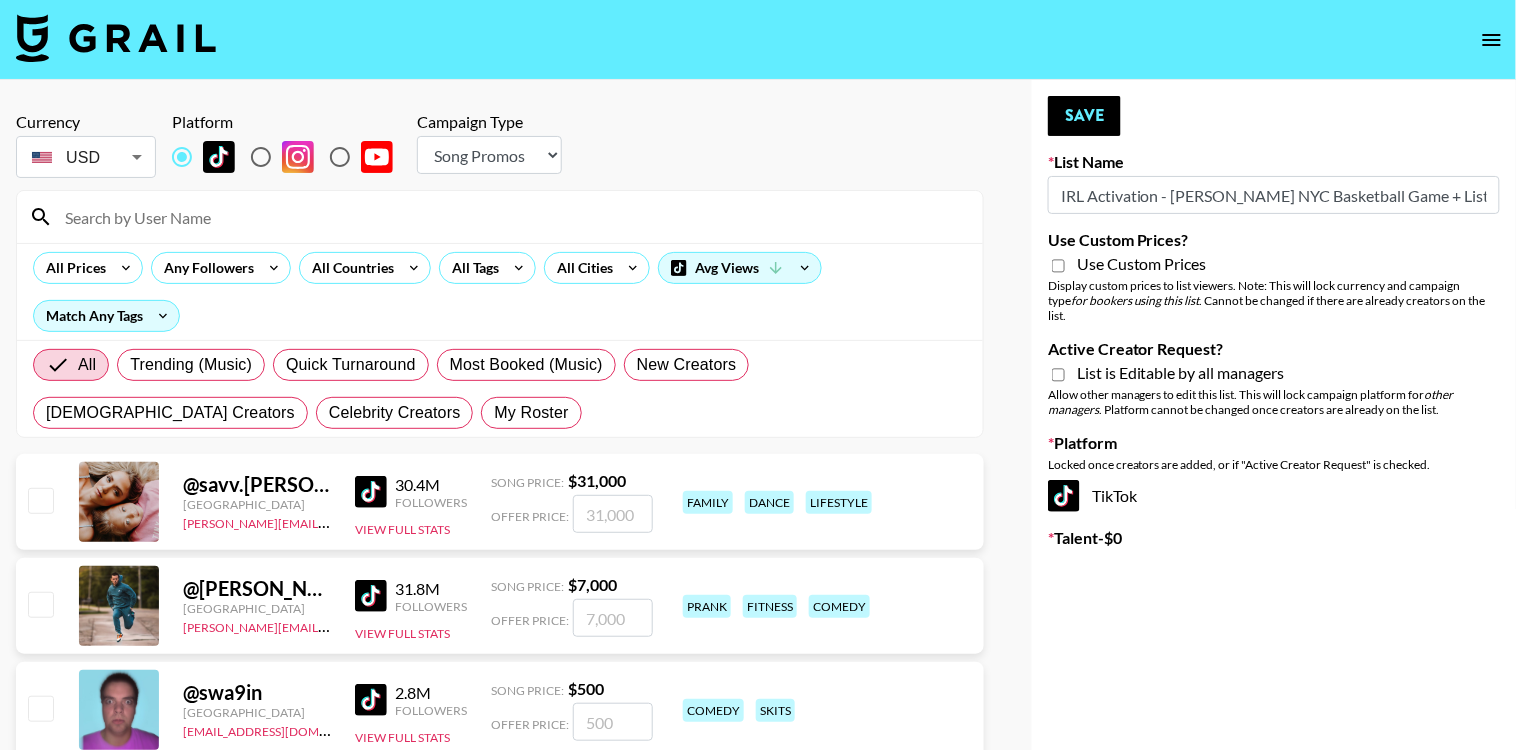 scroll, scrollTop: 0, scrollLeft: 57, axis: horizontal 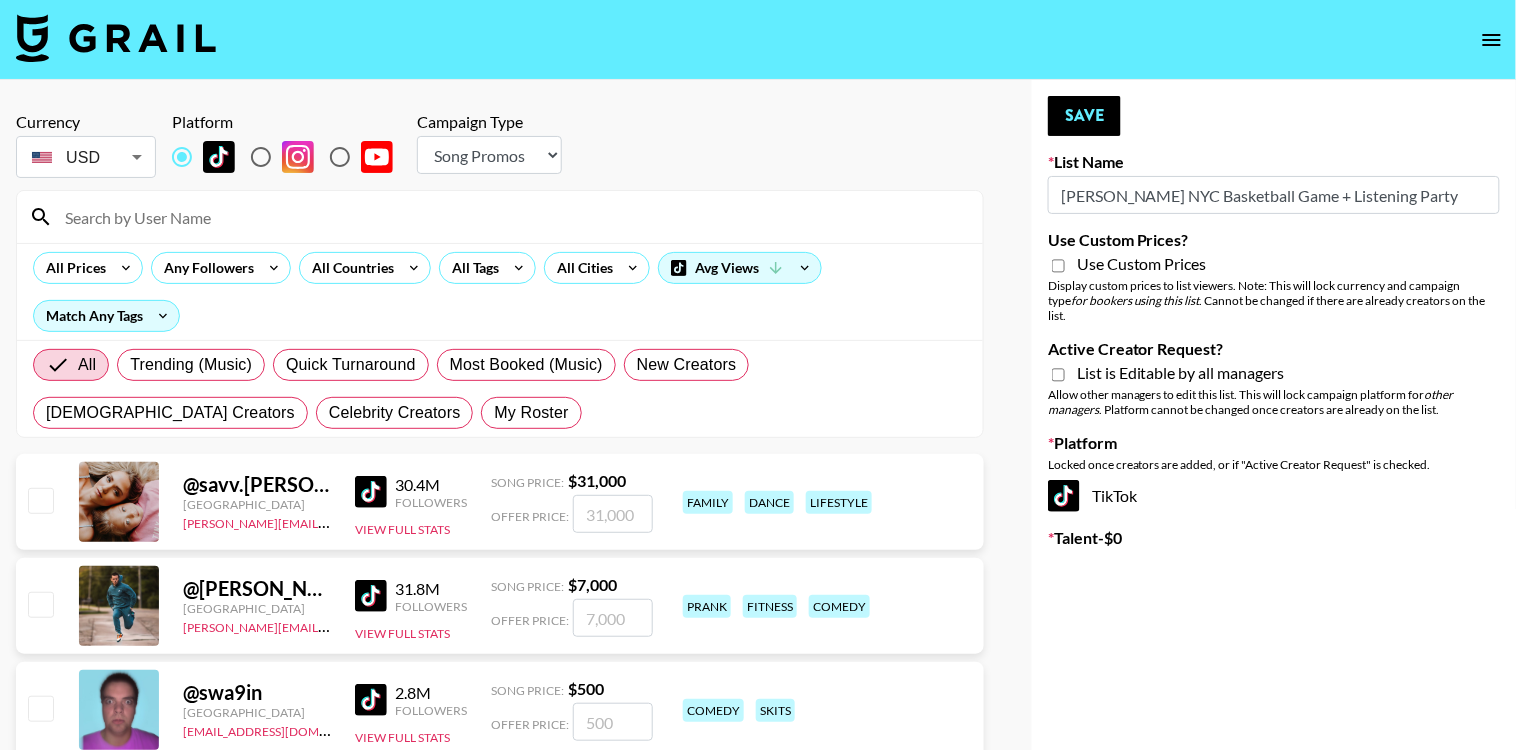 type on "[PERSON_NAME] NYC Basketball Game + Listening Party" 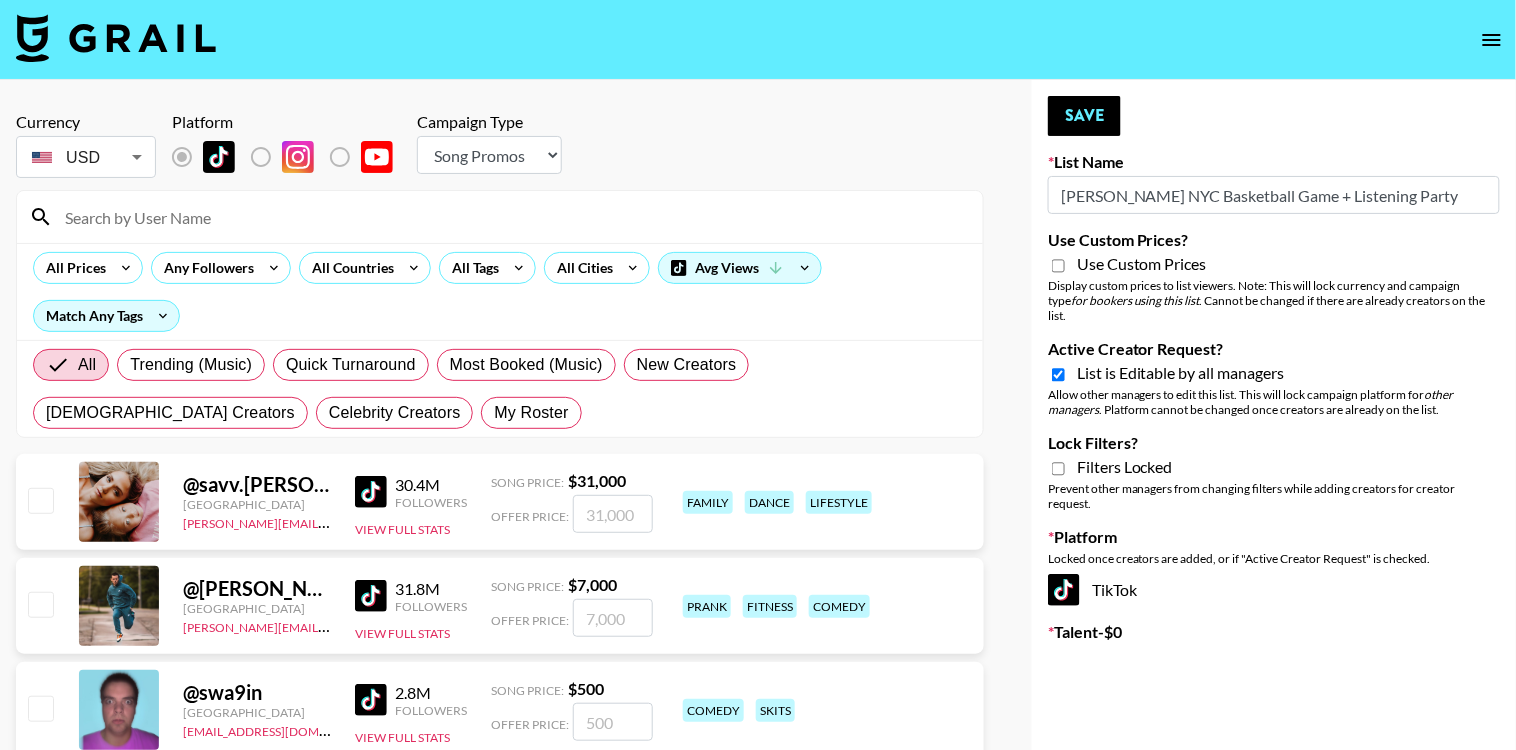 click on "Filters Locked" at bounding box center (1125, 467) 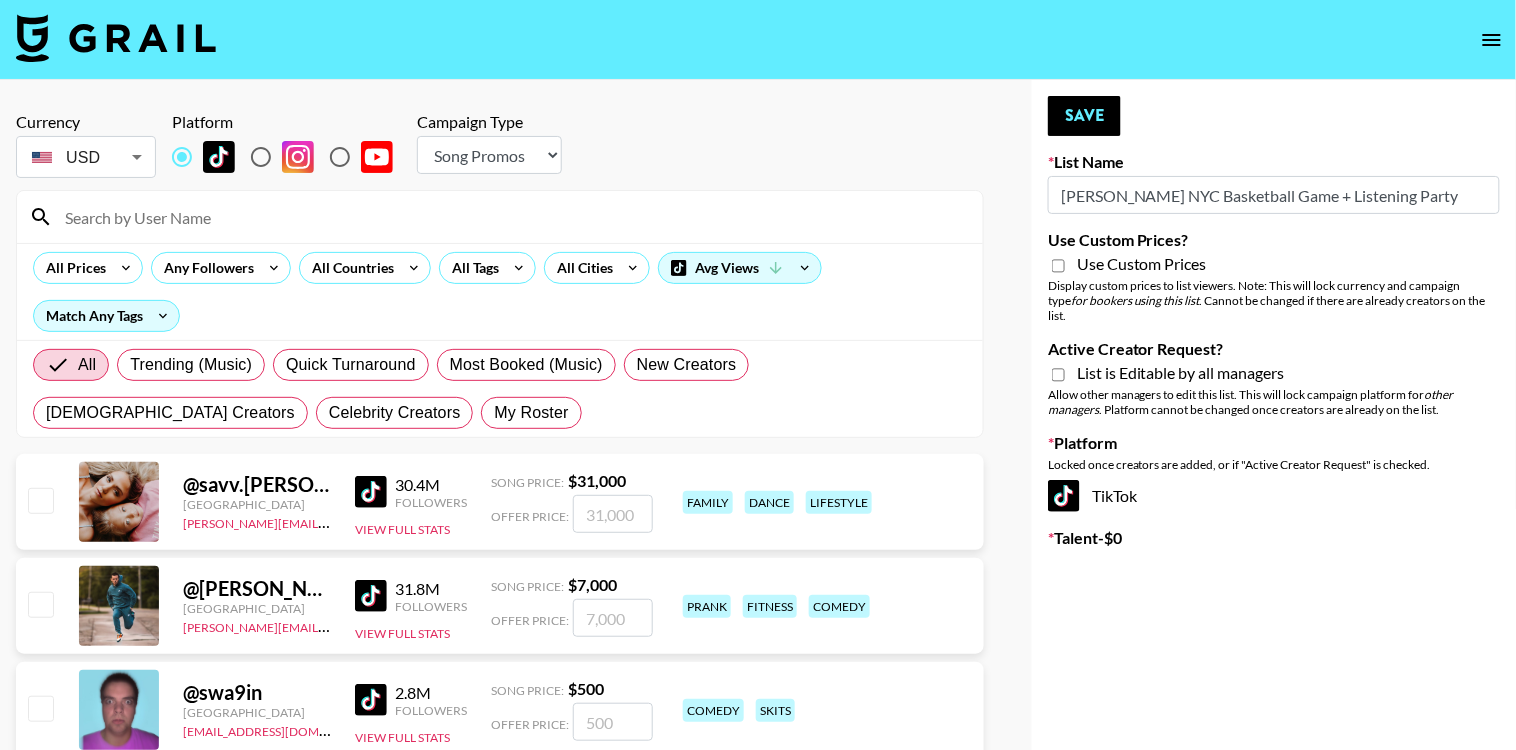 click on "Active Creator Request?" at bounding box center (1058, 375) 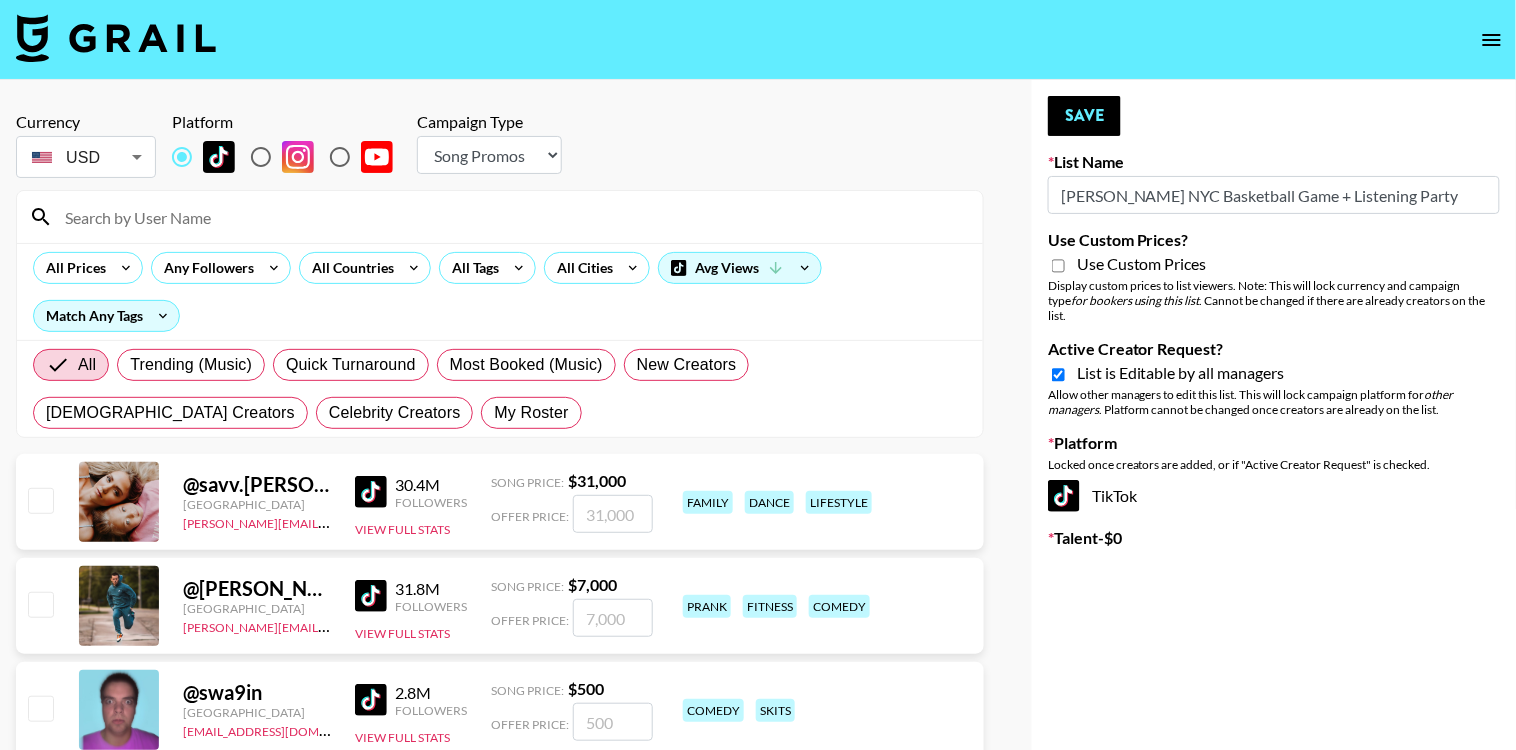 checkbox on "true" 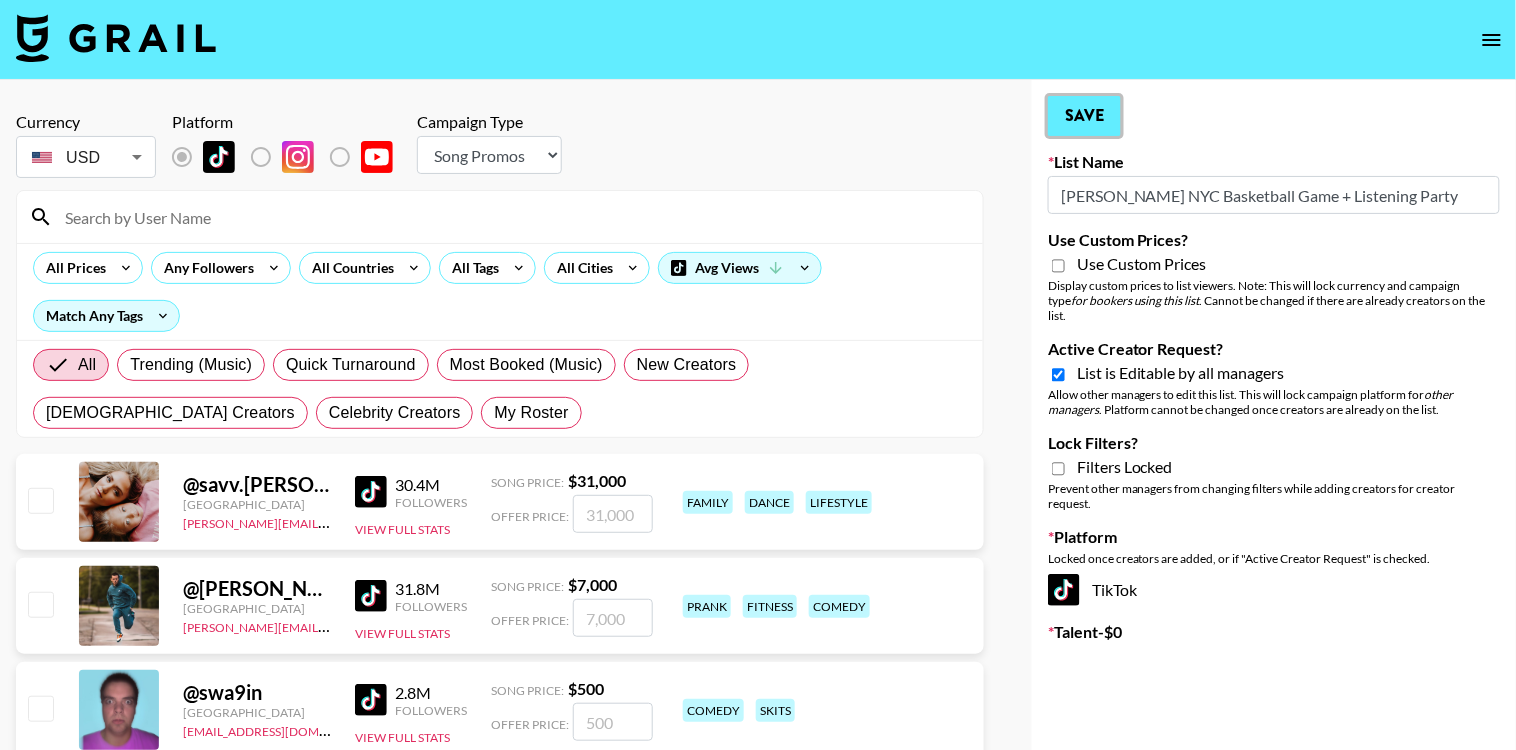 click on "Save" at bounding box center (1084, 116) 